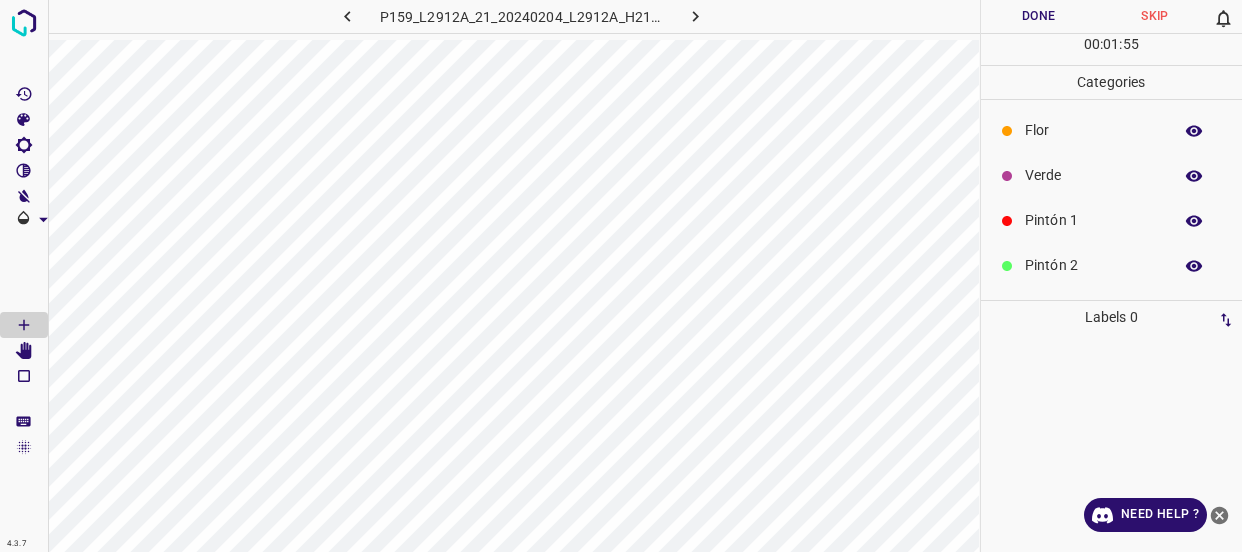 scroll, scrollTop: 0, scrollLeft: 0, axis: both 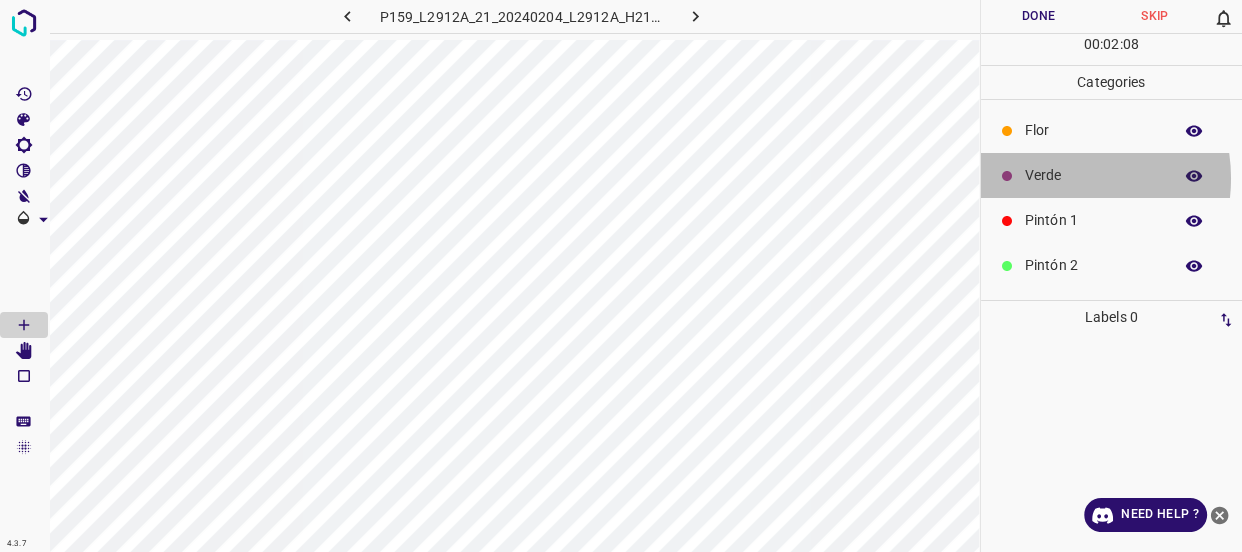 drag, startPoint x: 1051, startPoint y: 178, endPoint x: 998, endPoint y: 198, distance: 56.648037 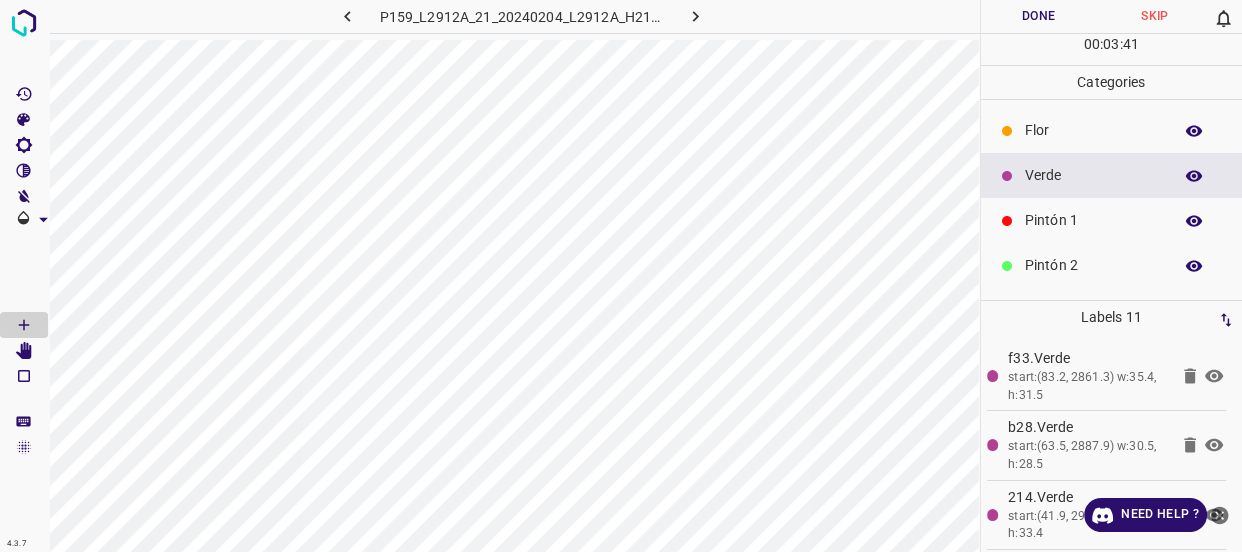 click on "Pintón 1" at bounding box center (1093, 220) 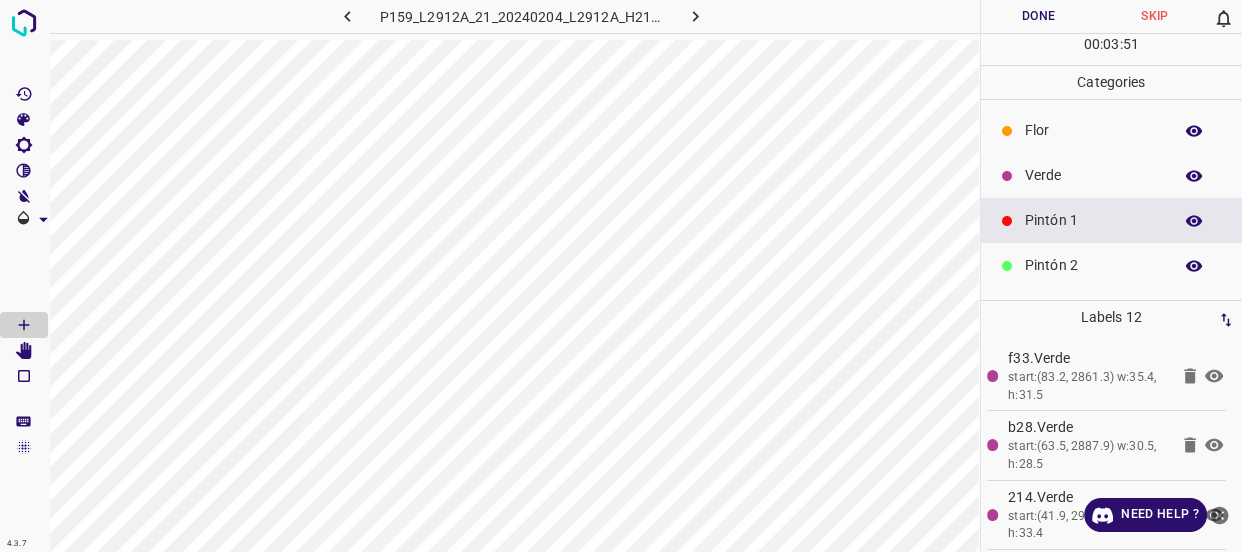 click on "Verde" at bounding box center (1093, 175) 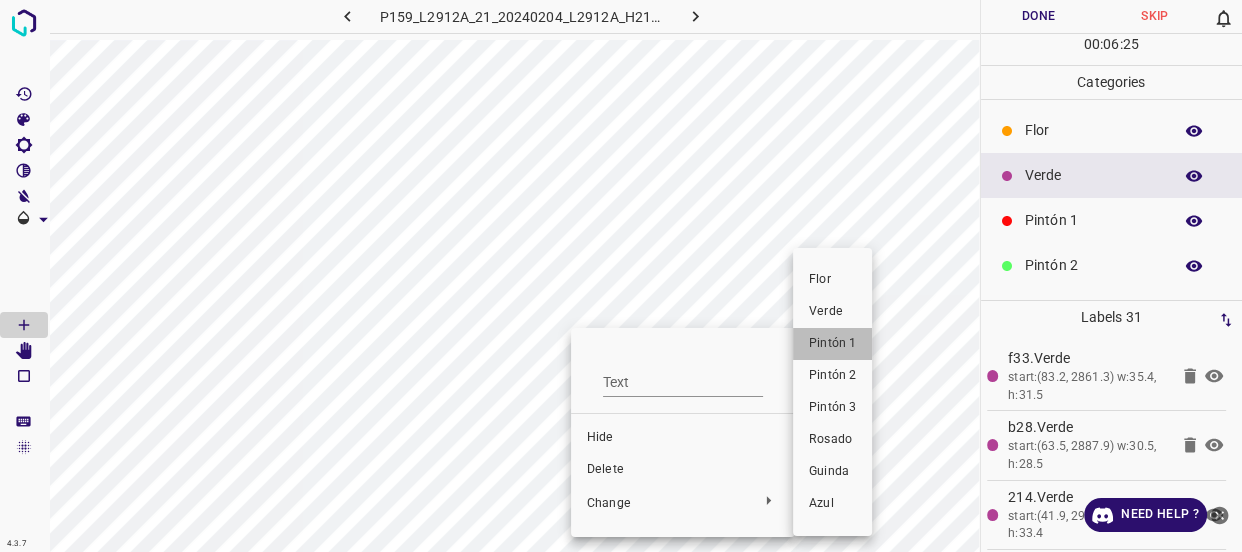 click on "Pintón 1" at bounding box center [832, 344] 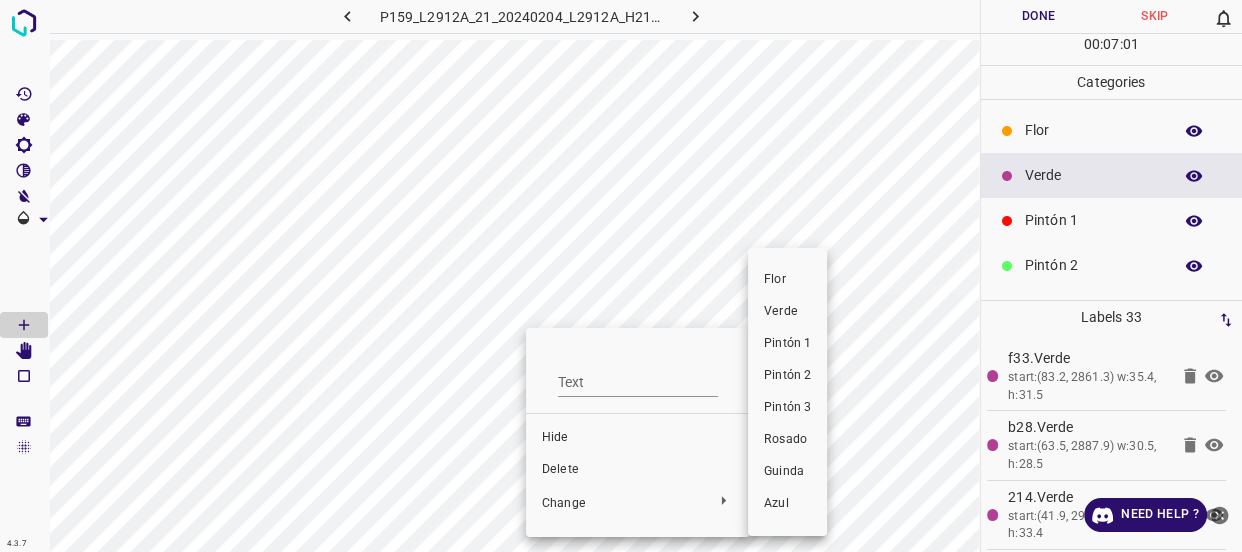 click on "Pintón 1" at bounding box center [787, 344] 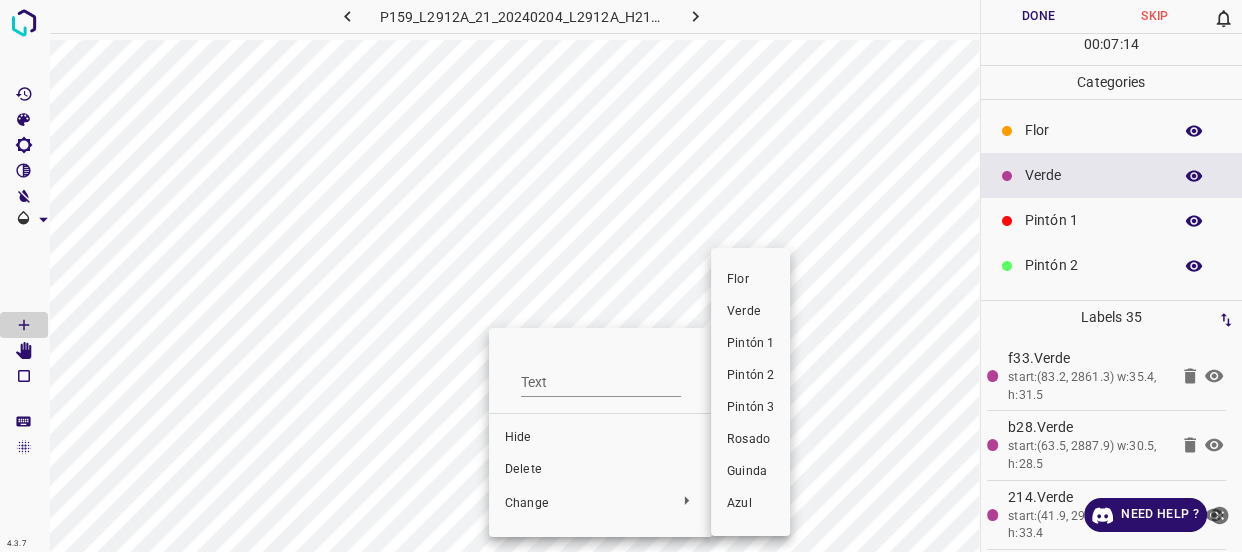 click on "Pintón 1" at bounding box center (750, 344) 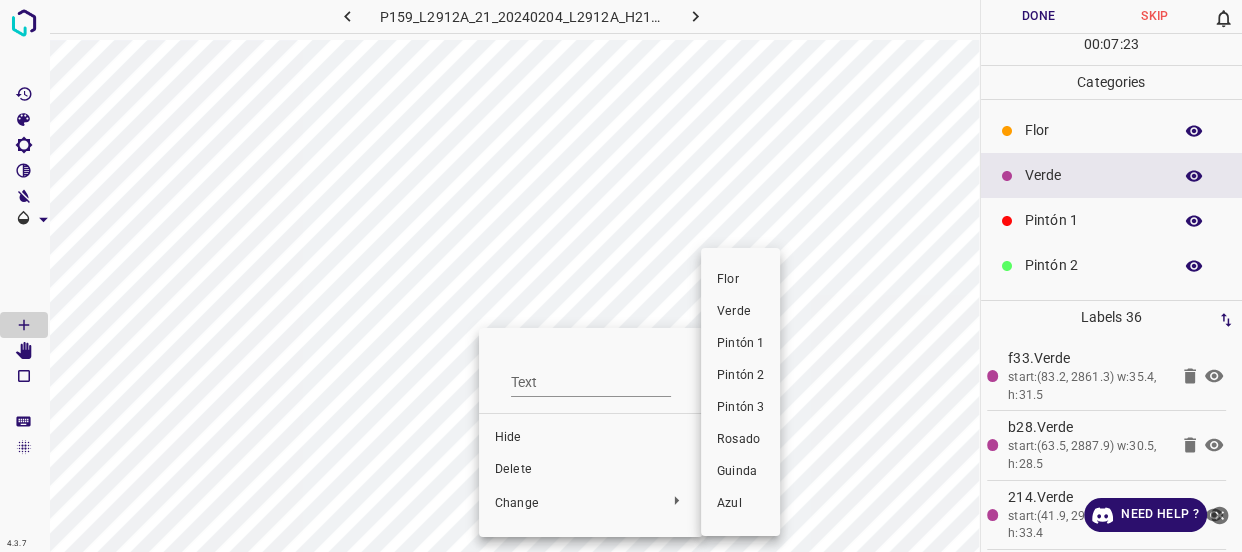 click on "Pintón 1" at bounding box center [740, 344] 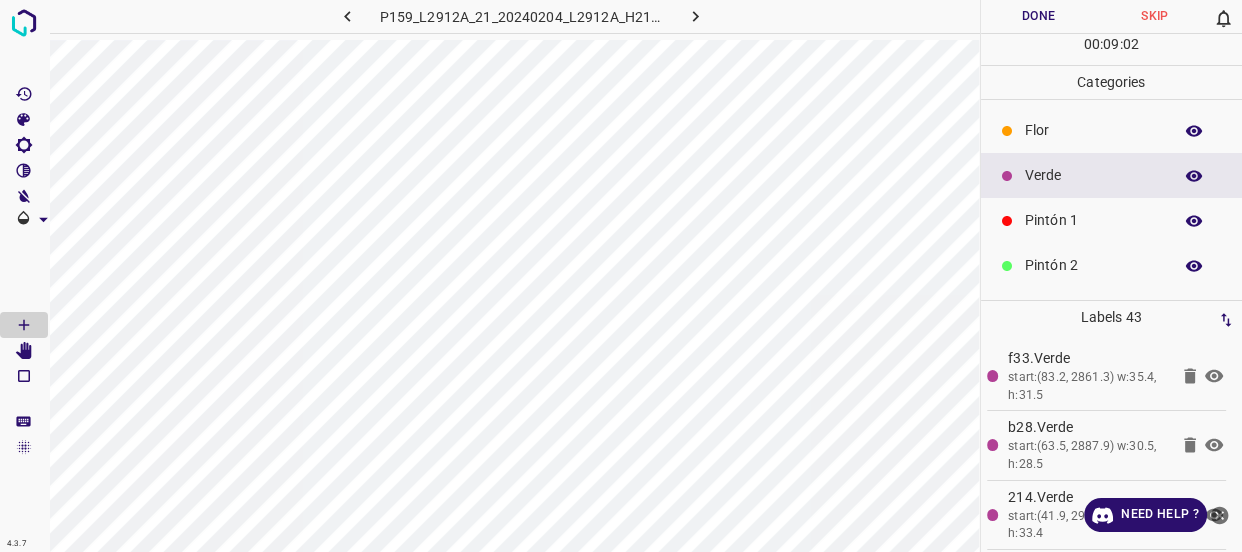 click 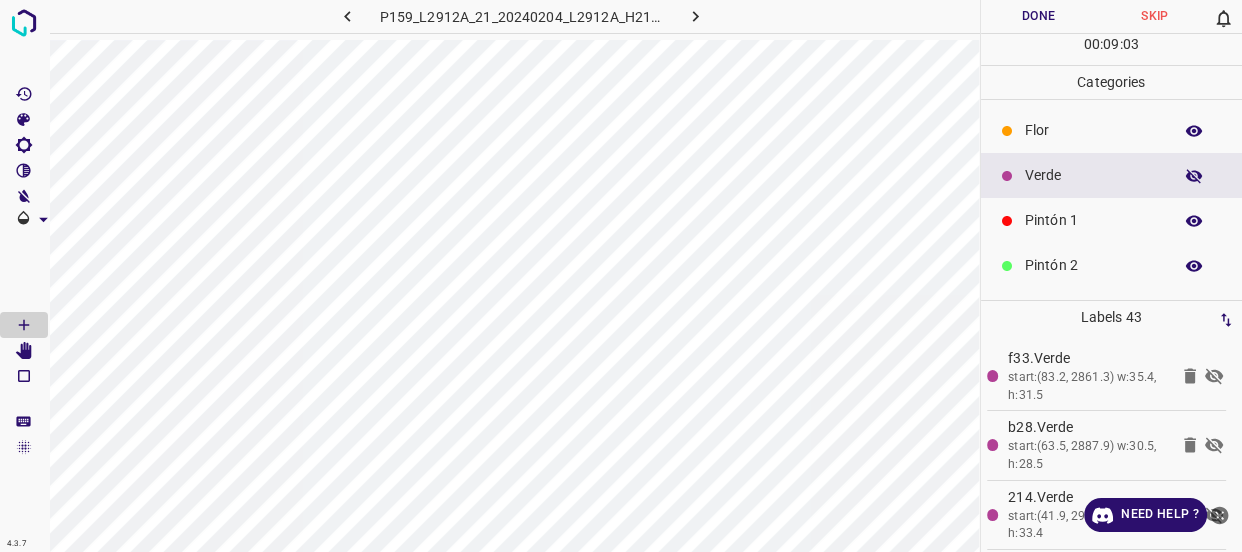 click 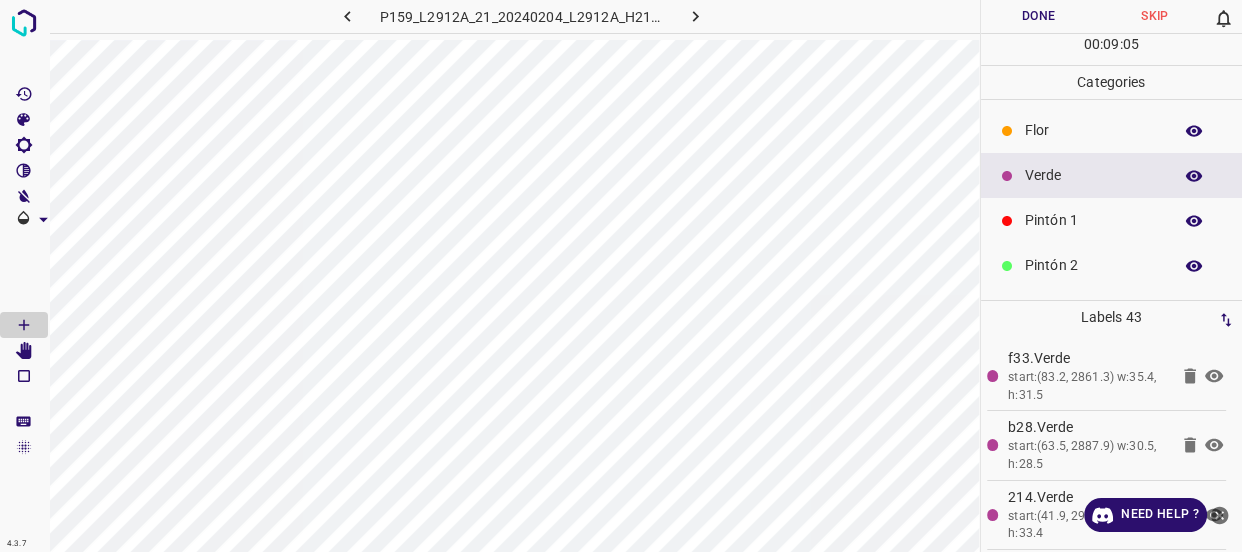 click on "Pintón 1" at bounding box center [1093, 220] 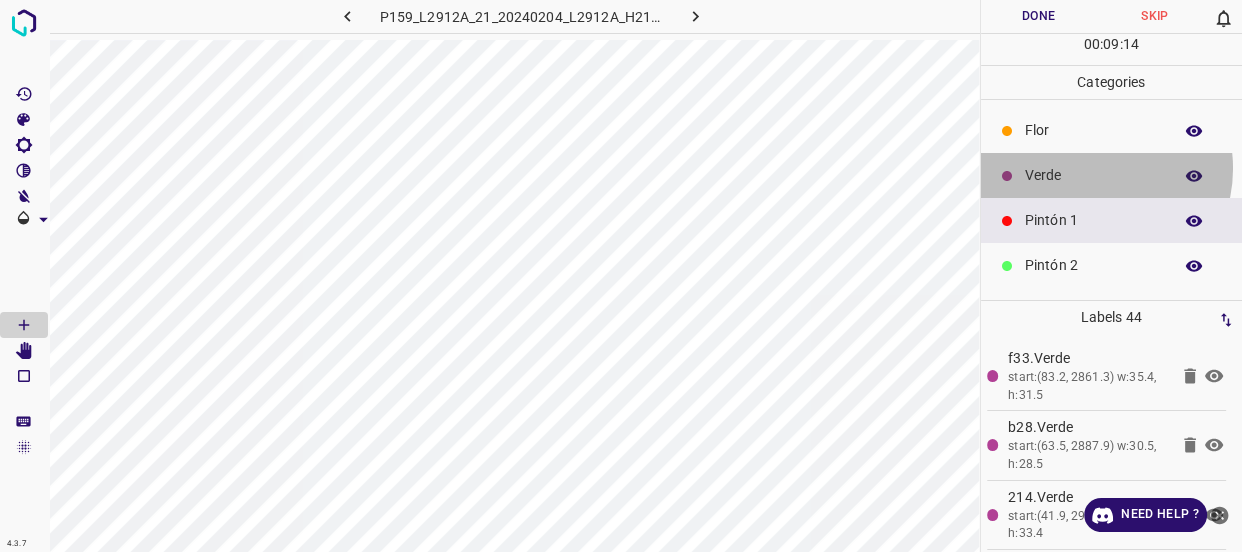 drag, startPoint x: 1088, startPoint y: 168, endPoint x: 979, endPoint y: 180, distance: 109.65856 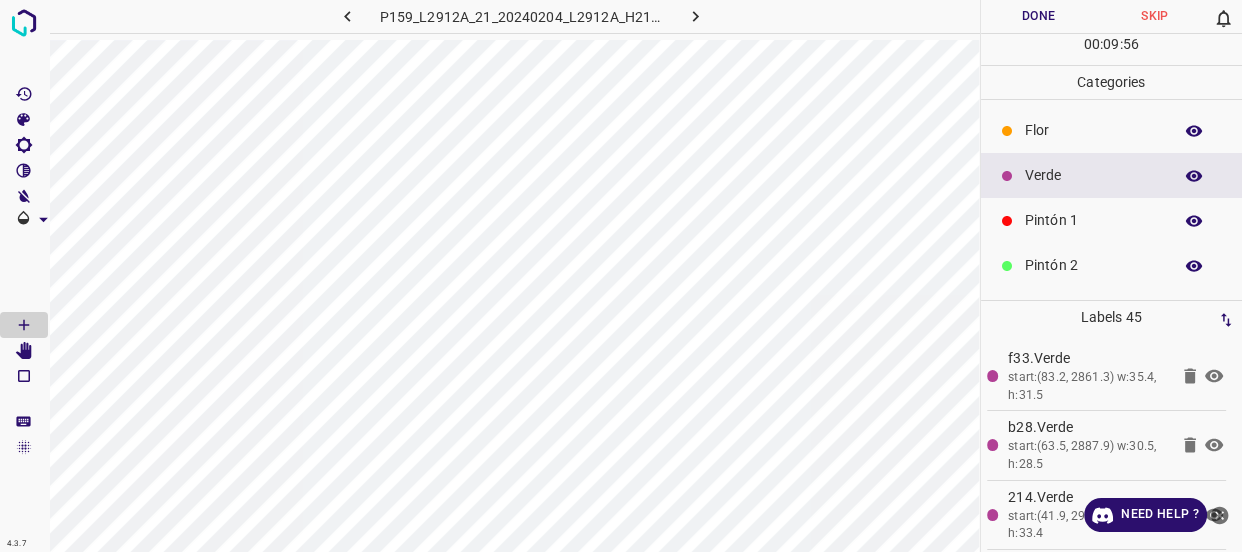 drag, startPoint x: 1102, startPoint y: 136, endPoint x: 980, endPoint y: 136, distance: 122 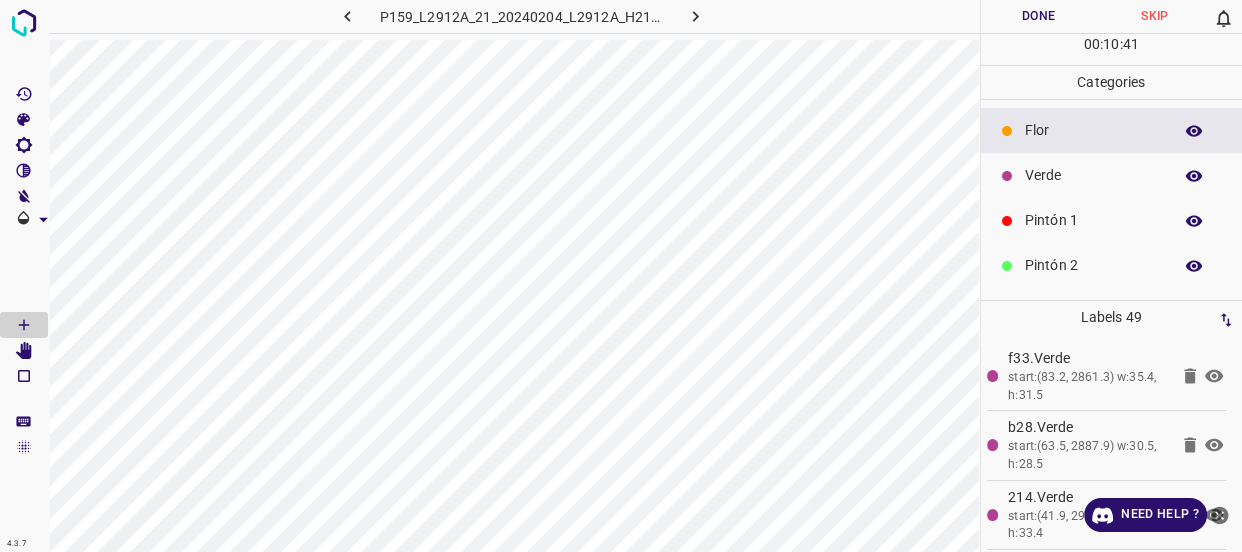 click on "Verde" at bounding box center (1093, 175) 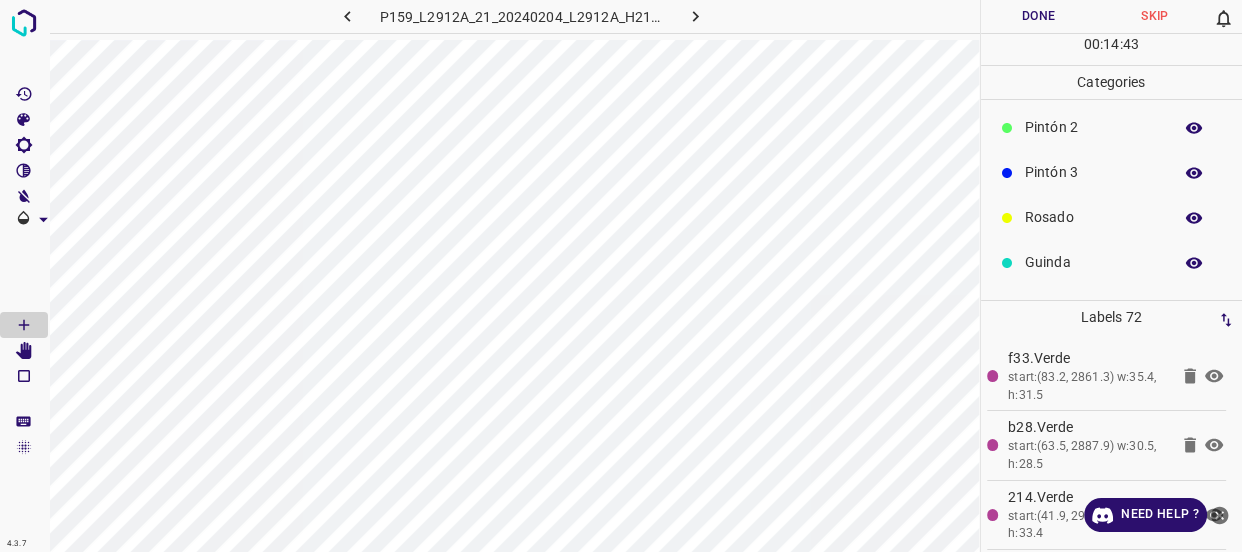 scroll, scrollTop: 175, scrollLeft: 0, axis: vertical 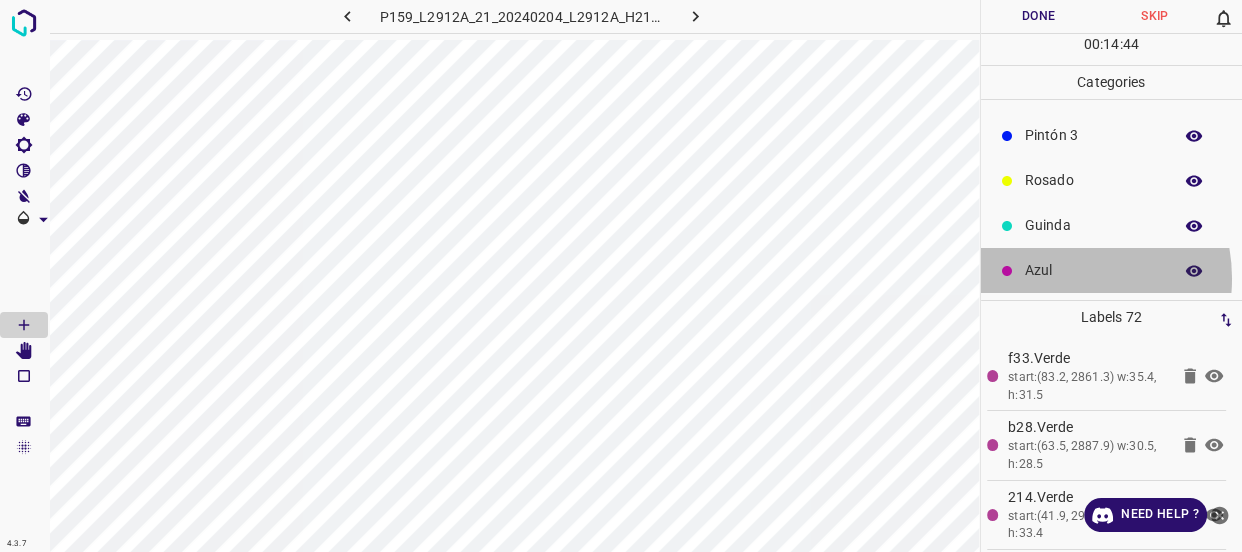 click on "Azul" at bounding box center (1093, 270) 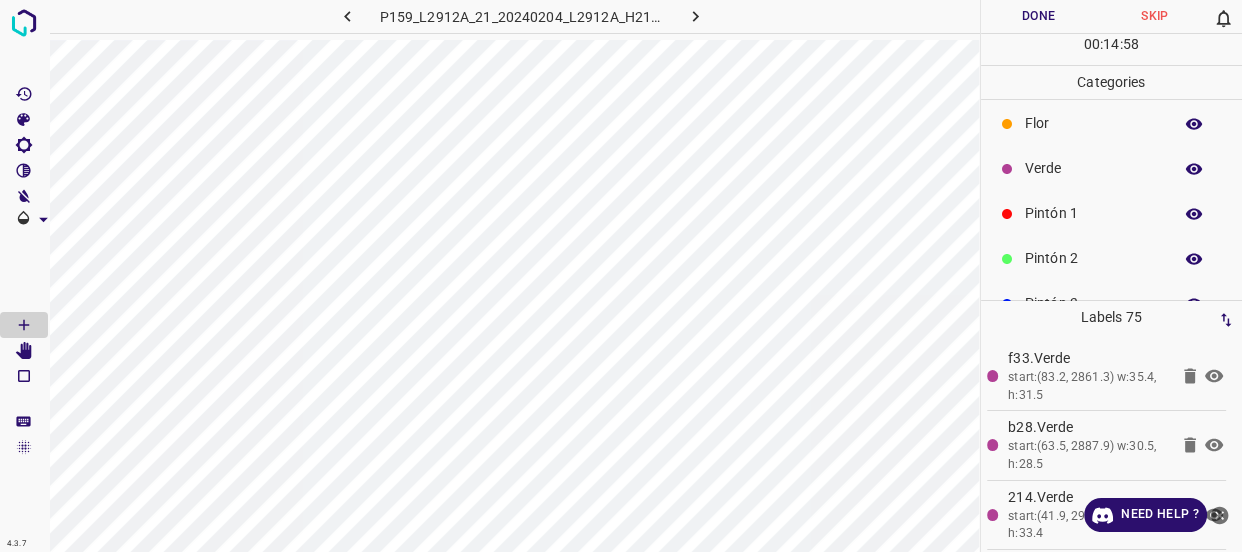 scroll, scrollTop: 0, scrollLeft: 0, axis: both 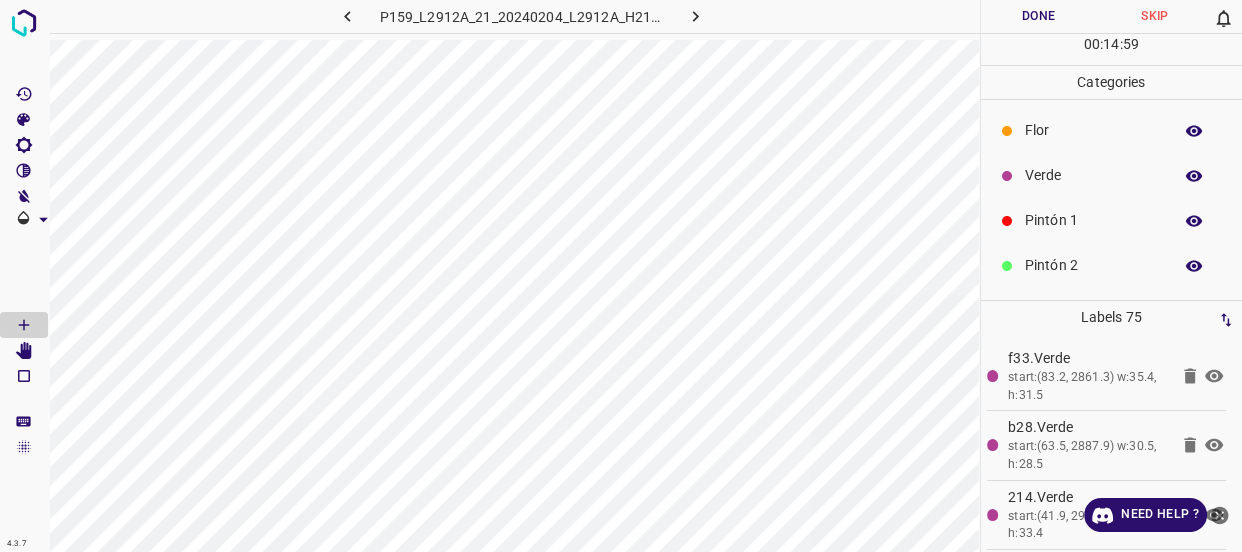 click on "Pintón 1" at bounding box center (1093, 220) 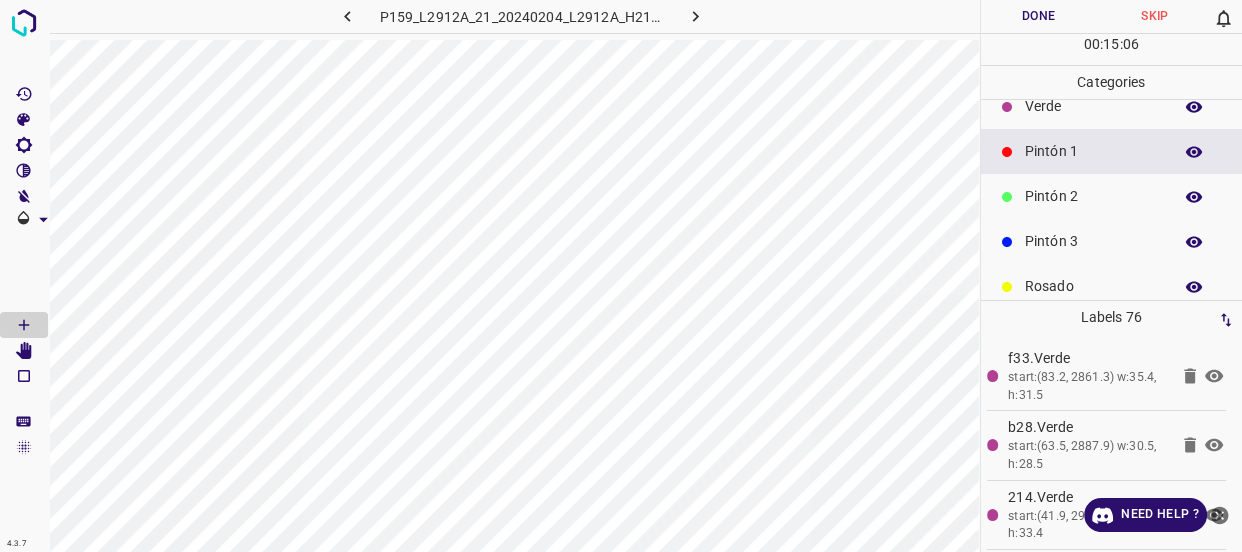 scroll, scrollTop: 175, scrollLeft: 0, axis: vertical 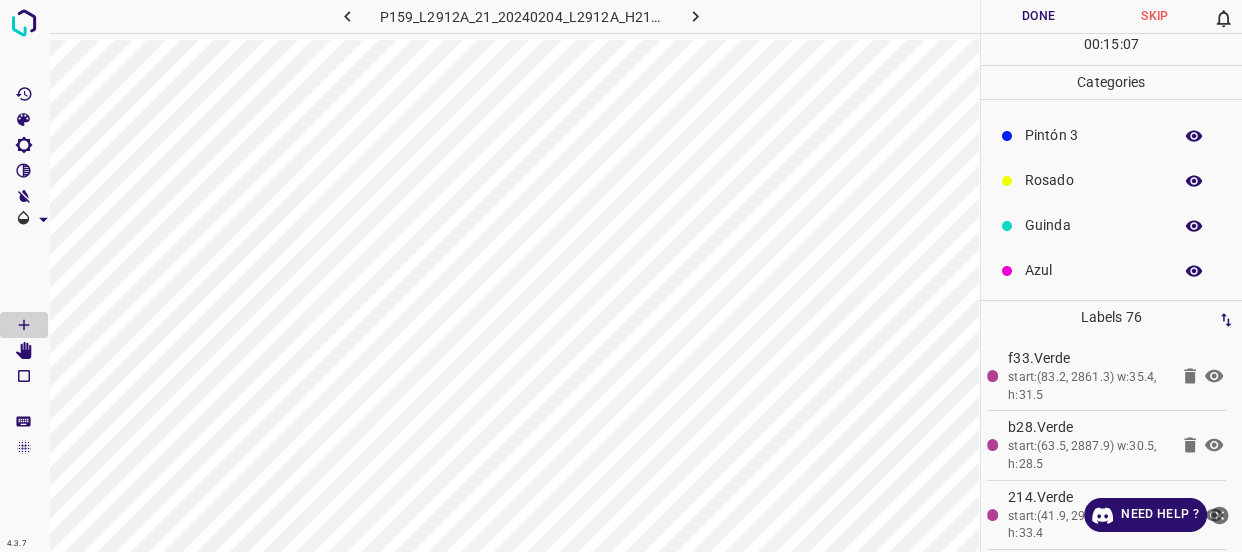 click on "Pintón 3" at bounding box center [1093, 135] 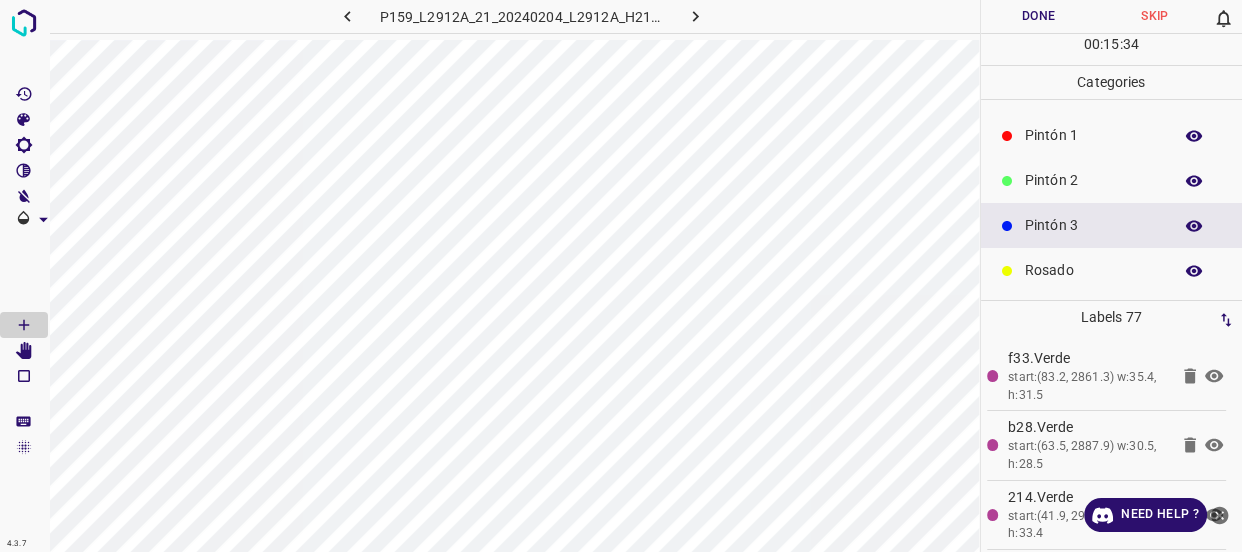 scroll, scrollTop: 0, scrollLeft: 0, axis: both 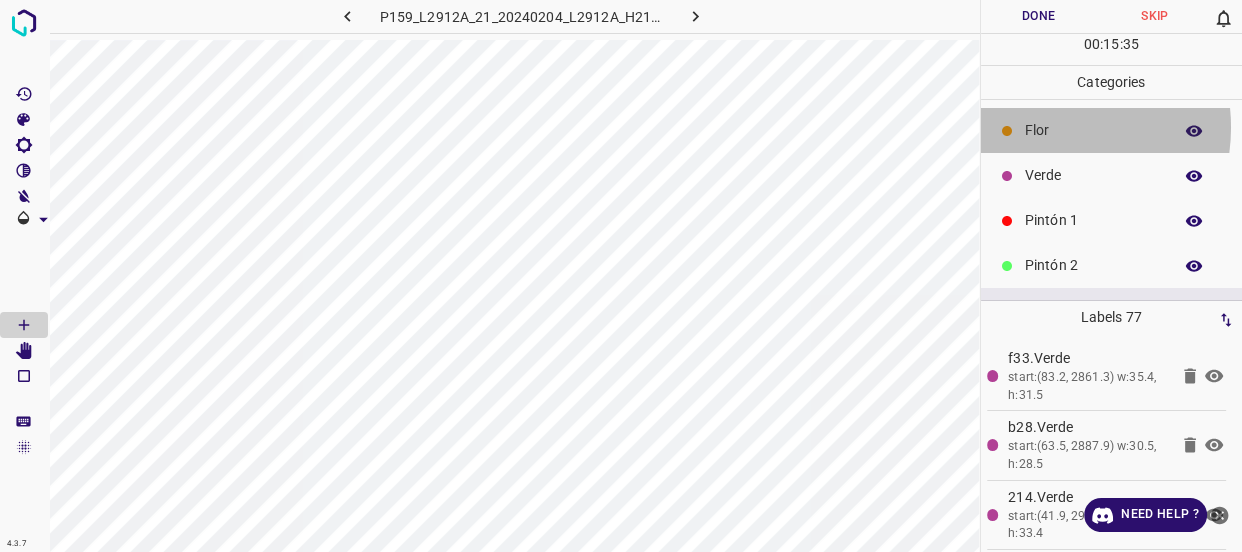 click on "Flor" at bounding box center [1093, 130] 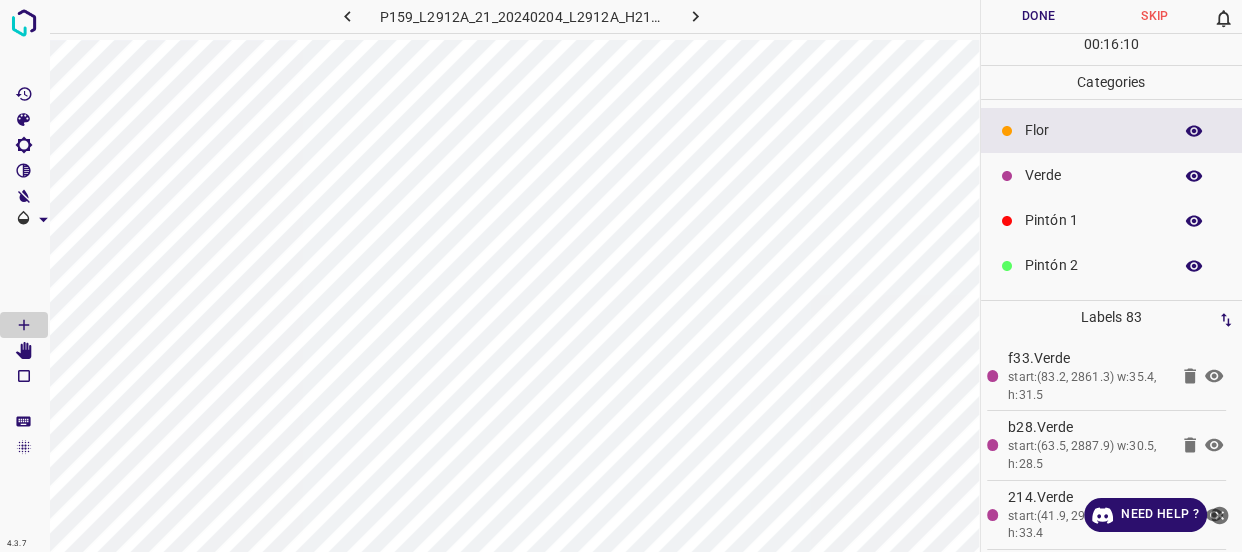 click on "Verde" at bounding box center [1093, 175] 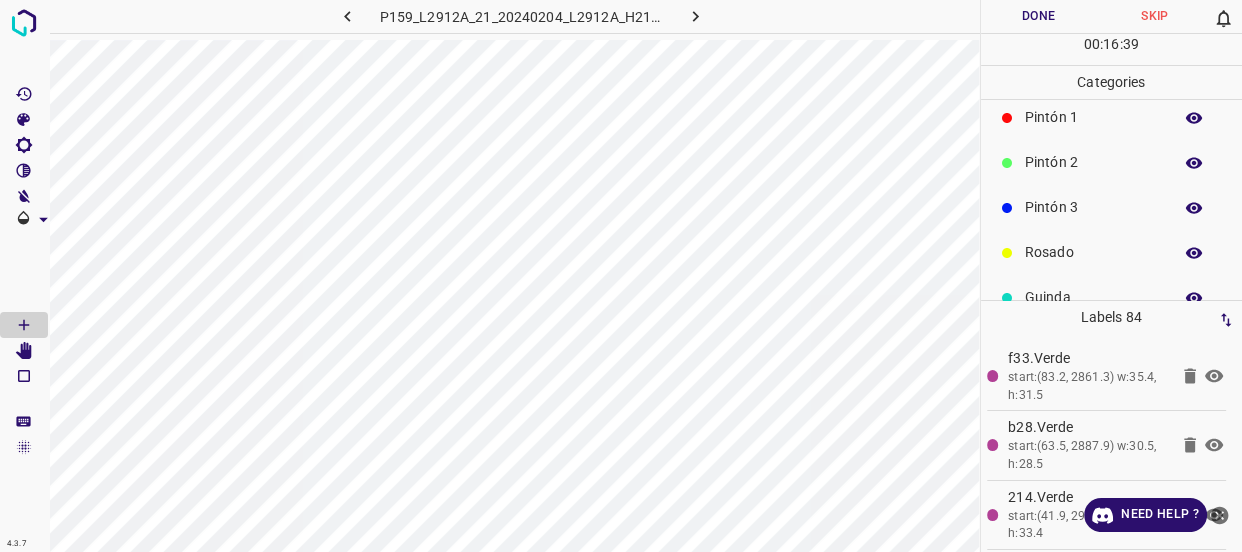 scroll, scrollTop: 175, scrollLeft: 0, axis: vertical 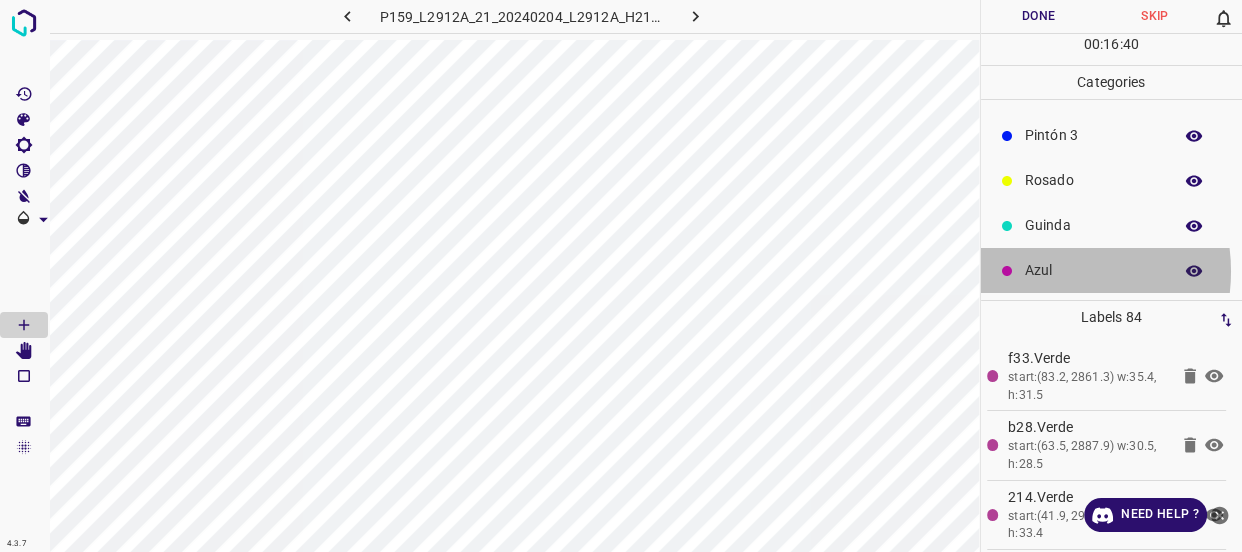 click on "Azul" at bounding box center (1093, 270) 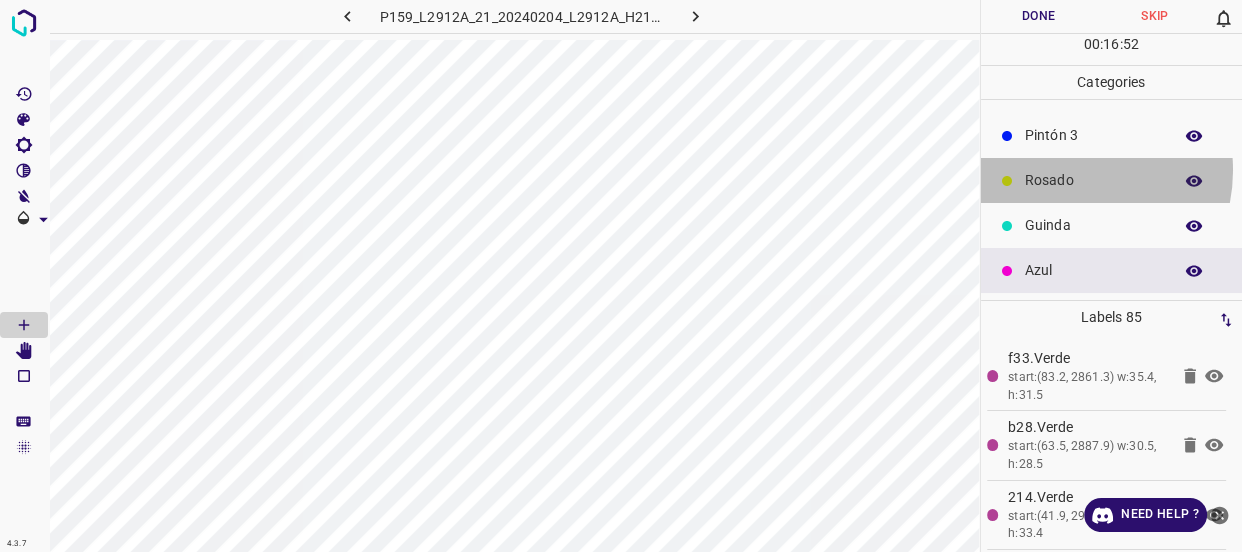 click on "Rosado" at bounding box center [1093, 180] 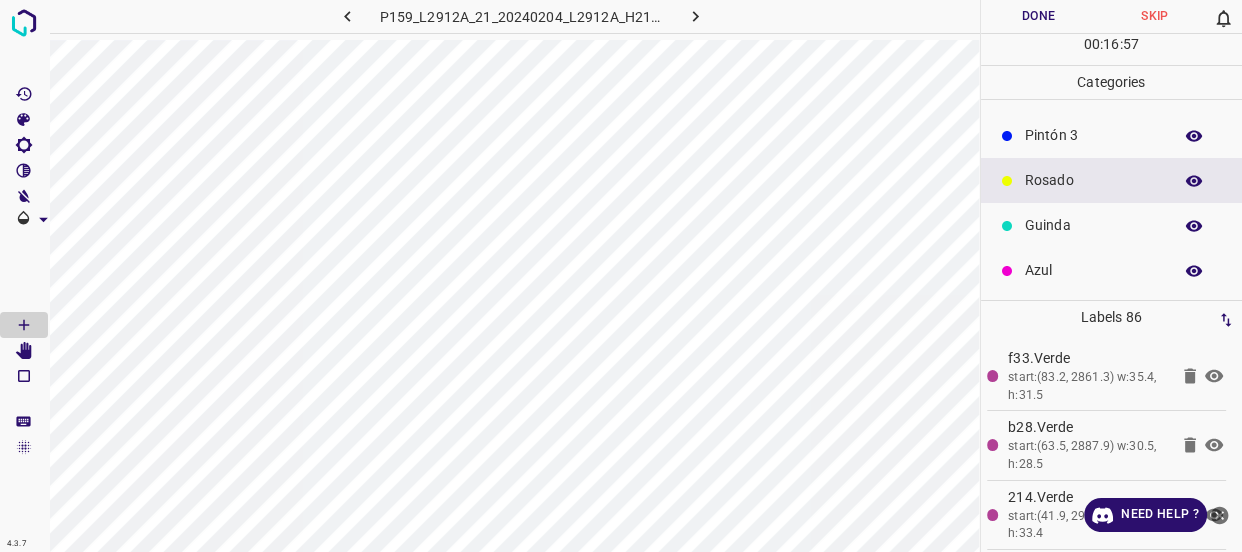 scroll, scrollTop: 0, scrollLeft: 0, axis: both 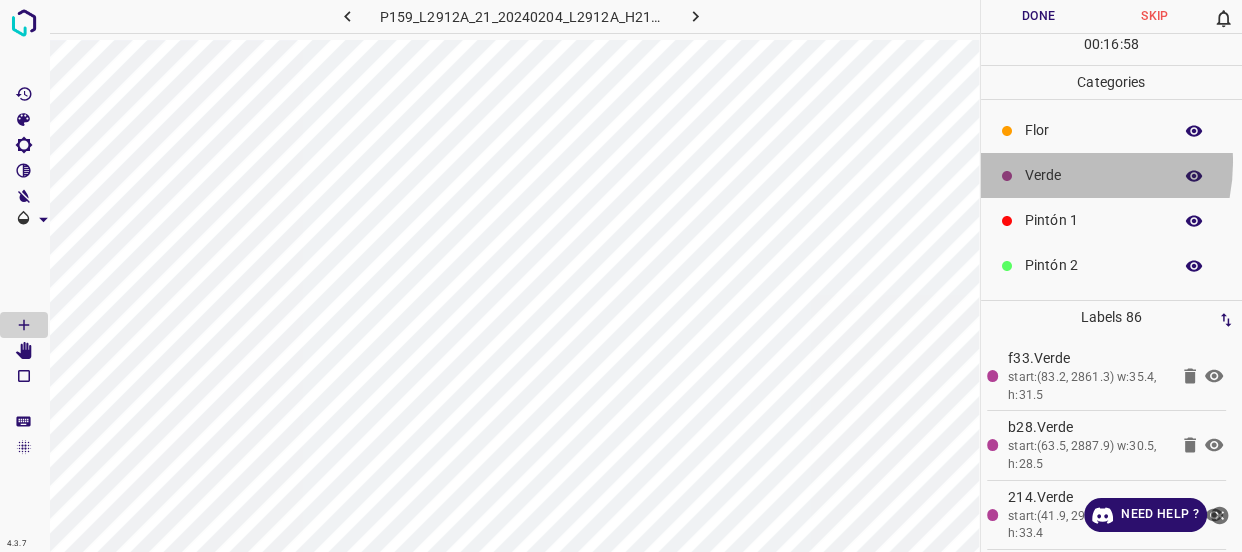 click on "Verde" at bounding box center (1112, 175) 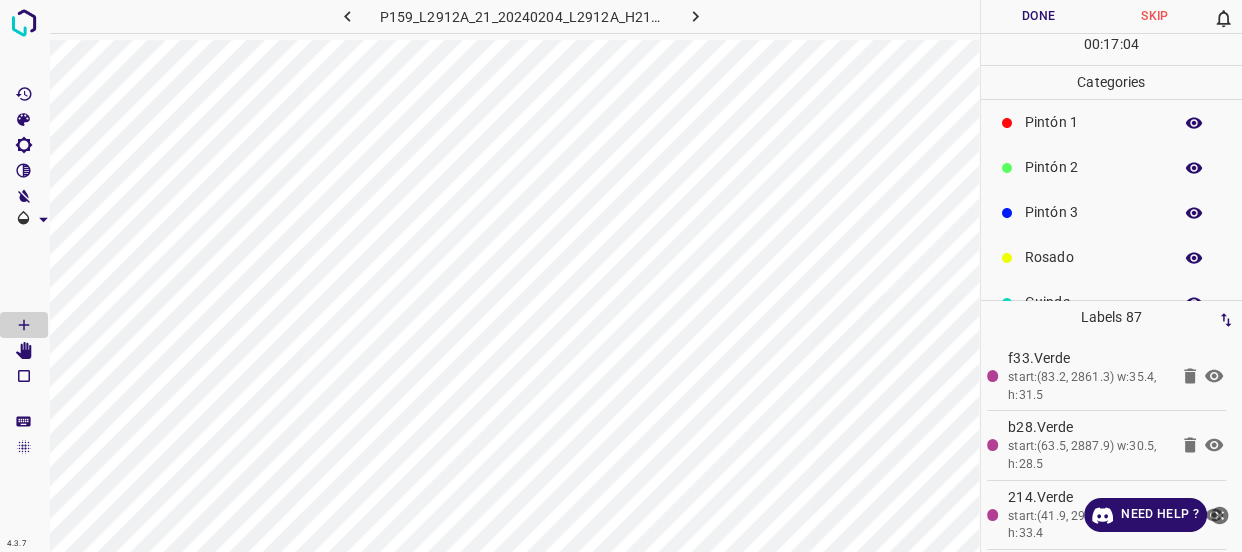 scroll, scrollTop: 175, scrollLeft: 0, axis: vertical 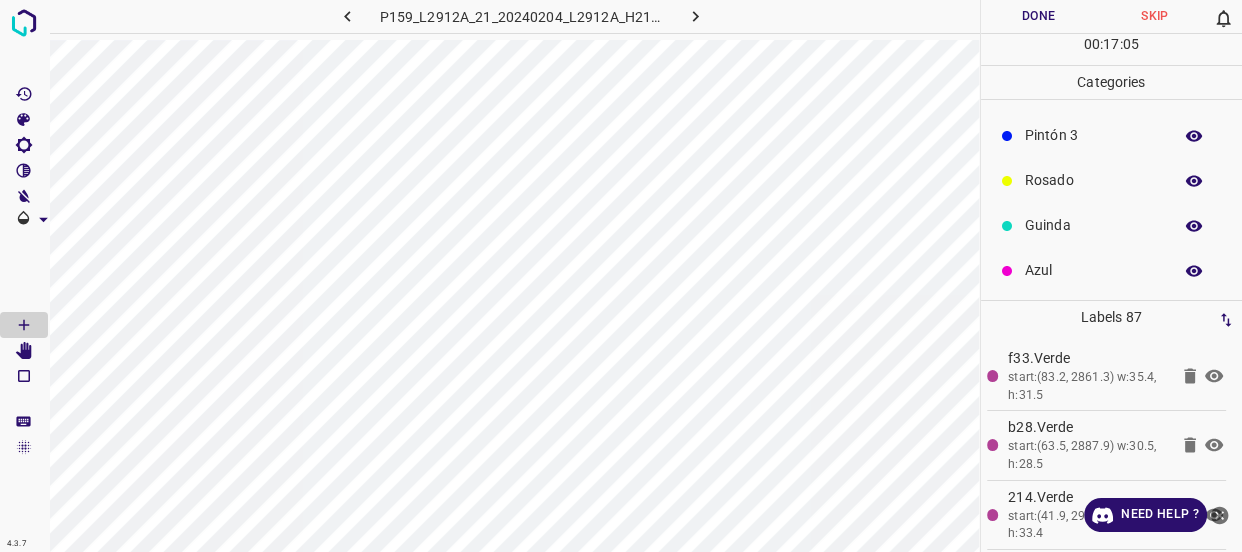 click on "Azul" at bounding box center [1093, 270] 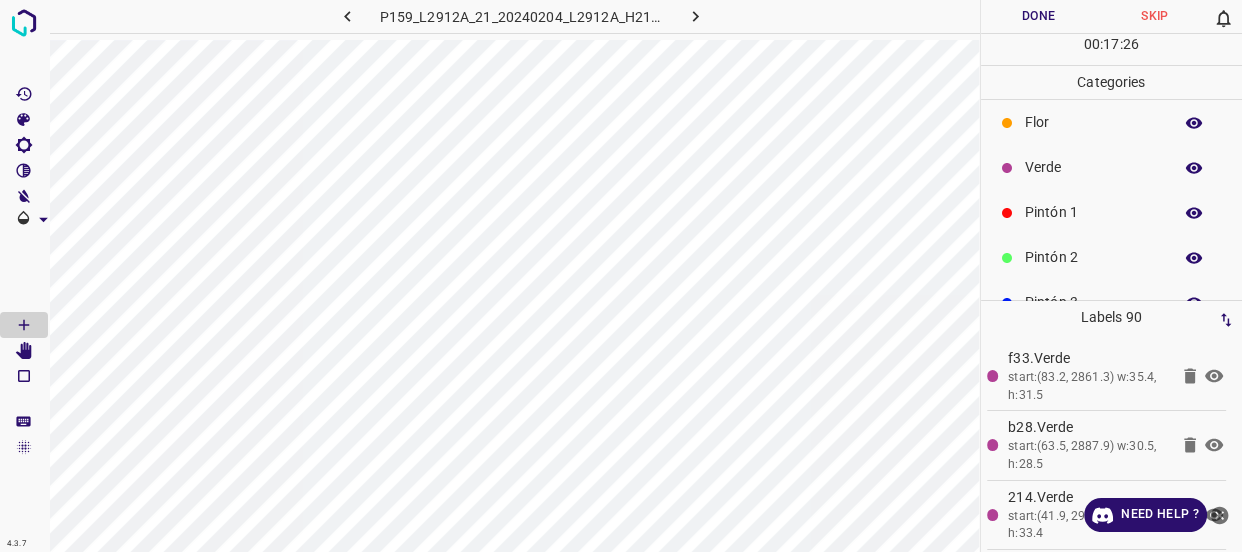 scroll, scrollTop: 0, scrollLeft: 0, axis: both 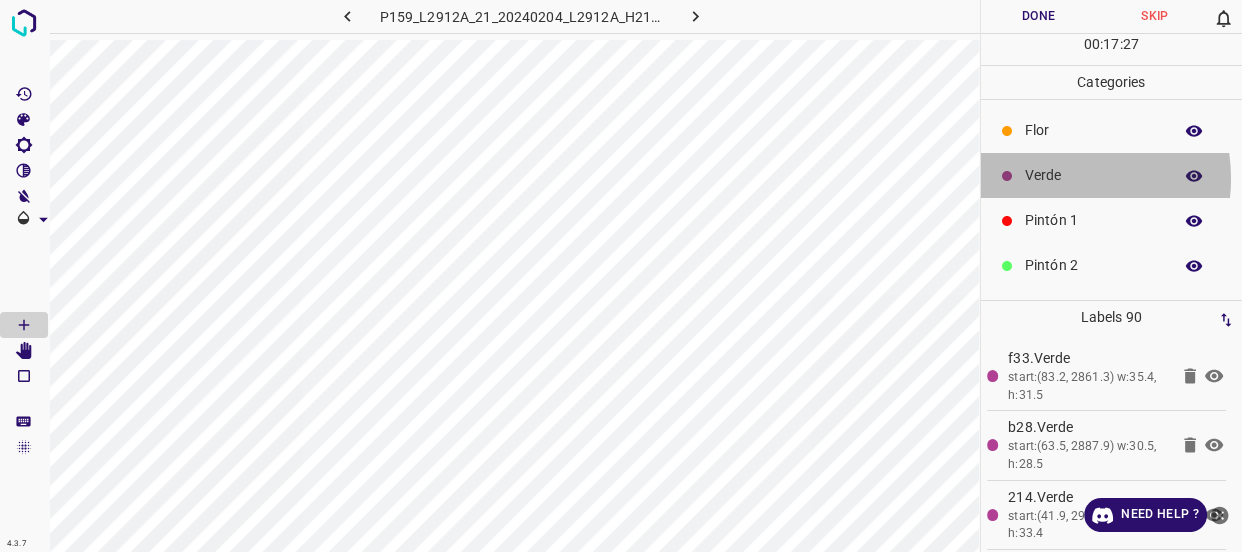drag, startPoint x: 1048, startPoint y: 178, endPoint x: 998, endPoint y: 178, distance: 50 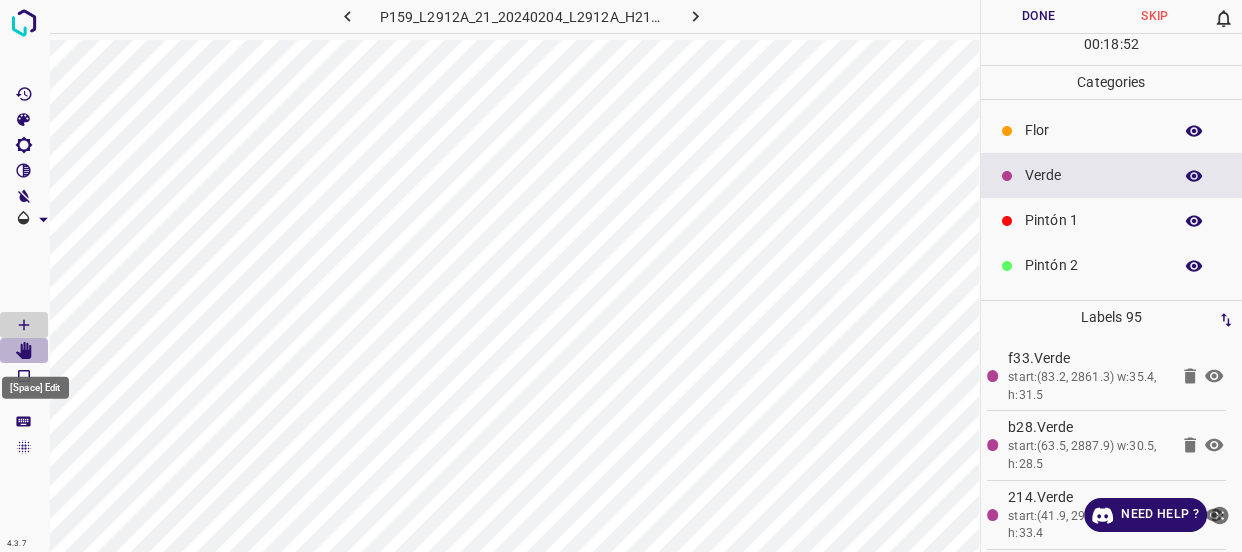 click at bounding box center (24, 351) 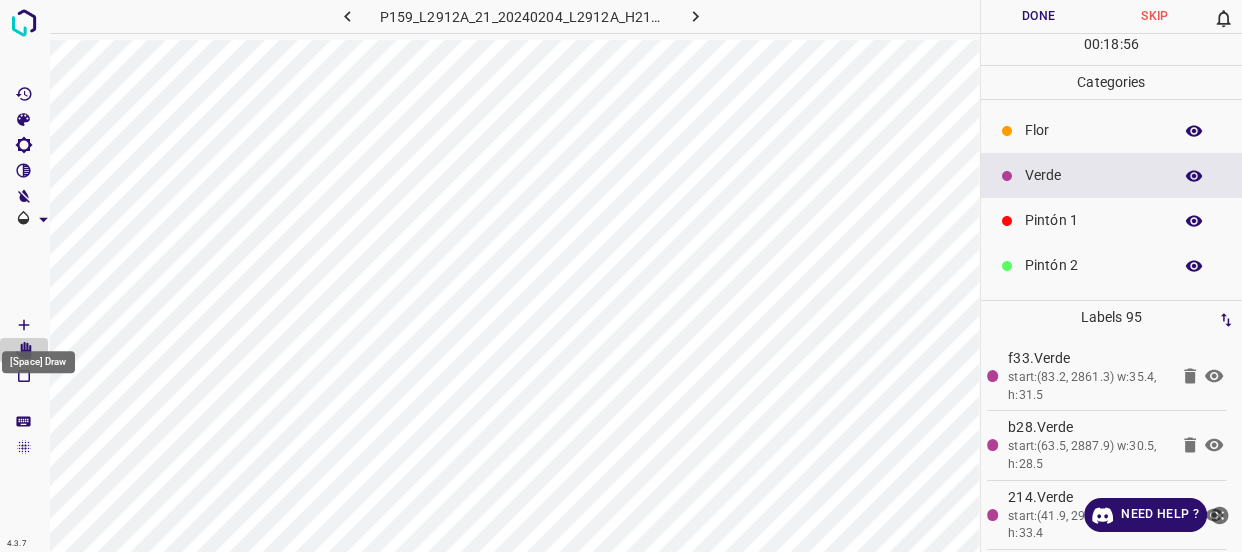 click 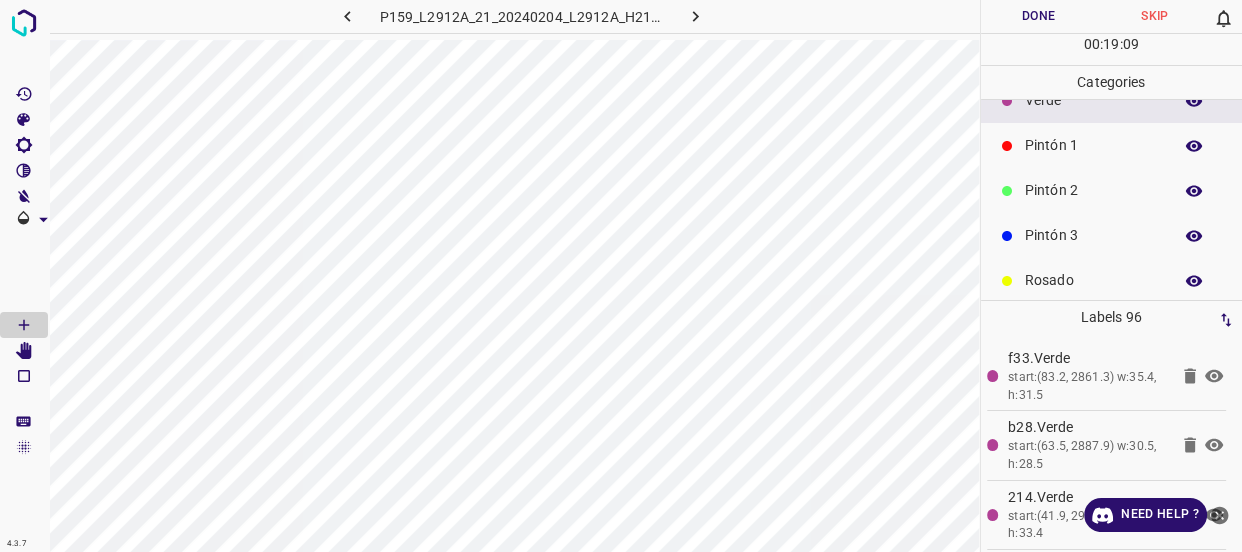 scroll, scrollTop: 175, scrollLeft: 0, axis: vertical 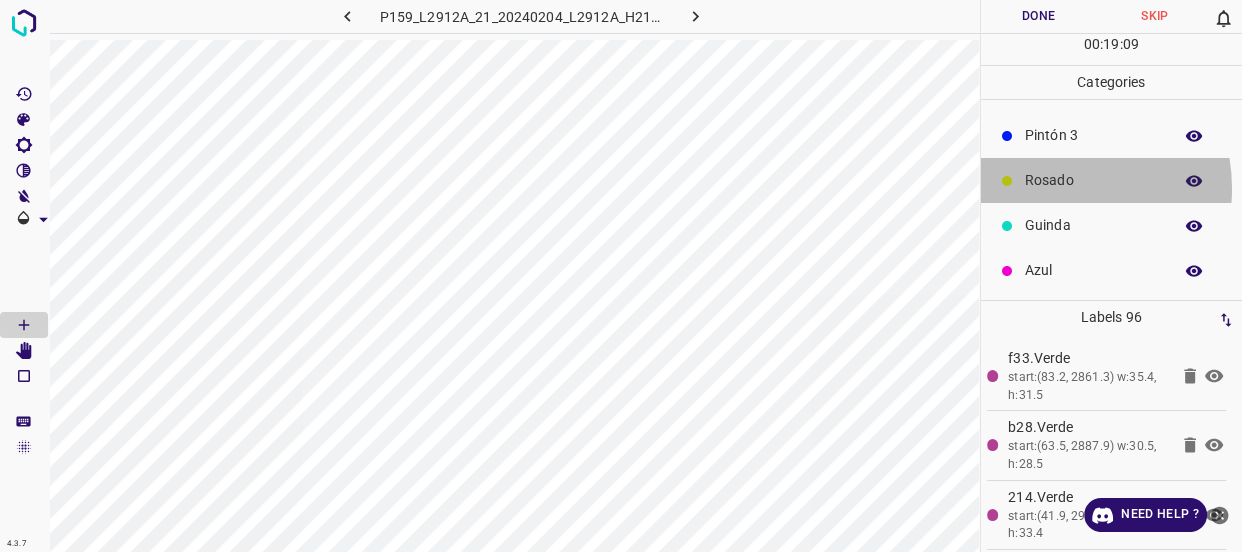 drag, startPoint x: 1048, startPoint y: 188, endPoint x: 999, endPoint y: 173, distance: 51.24451 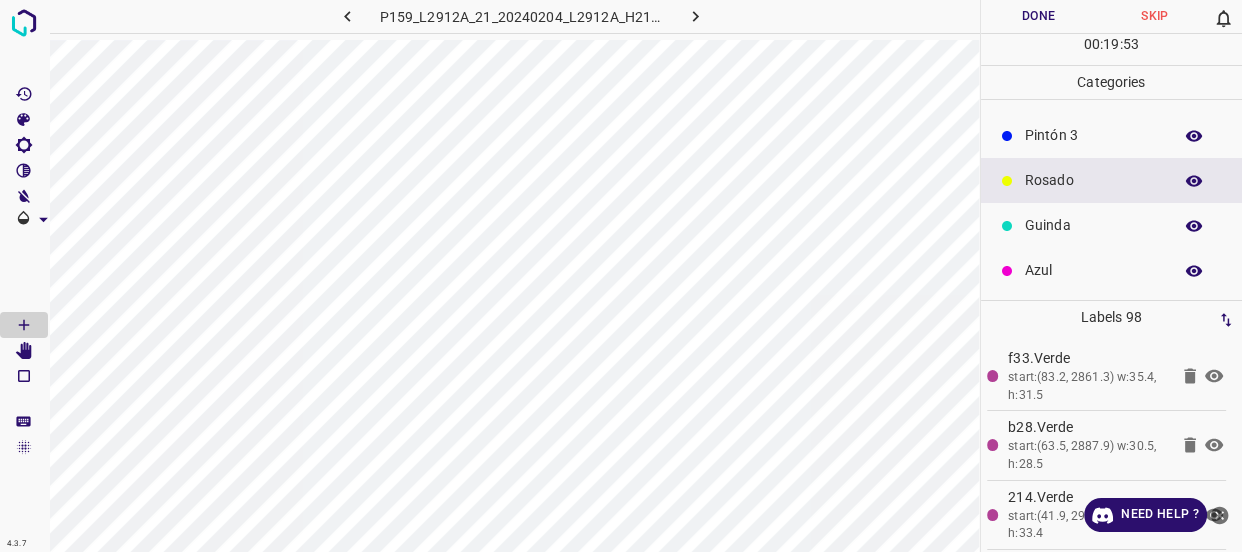 scroll, scrollTop: 0, scrollLeft: 0, axis: both 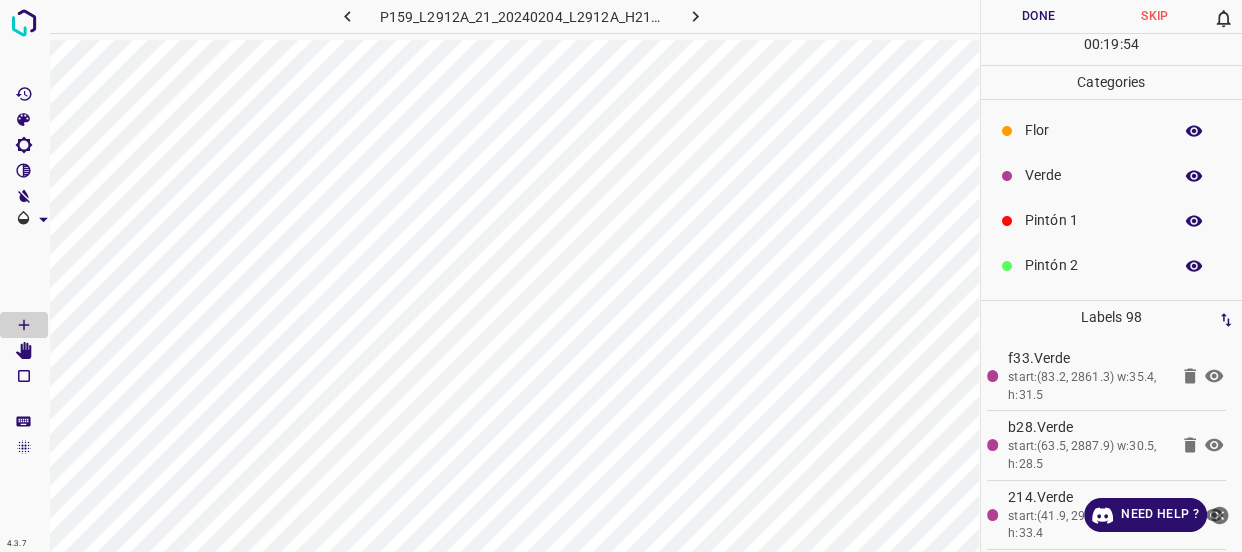 click on "Verde" at bounding box center [1093, 175] 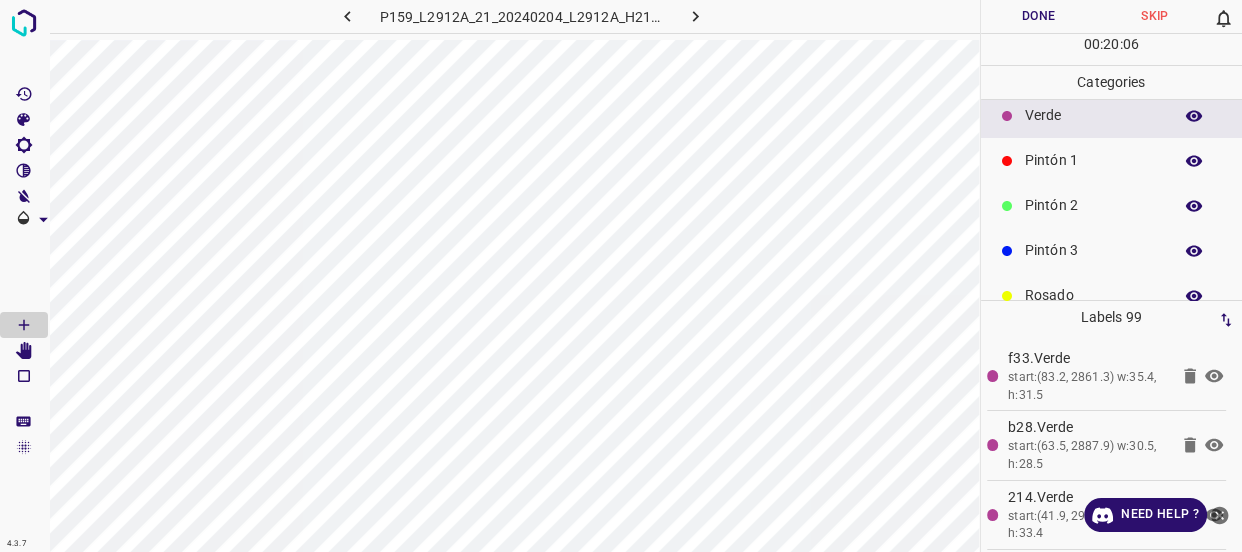 scroll, scrollTop: 90, scrollLeft: 0, axis: vertical 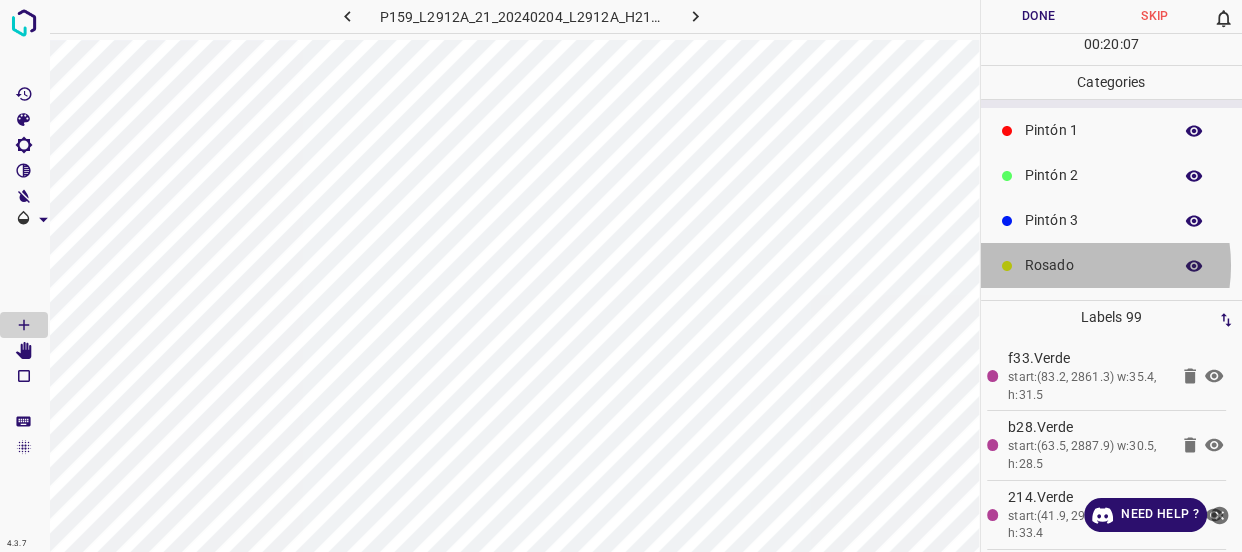 click on "Rosado" at bounding box center (1093, 265) 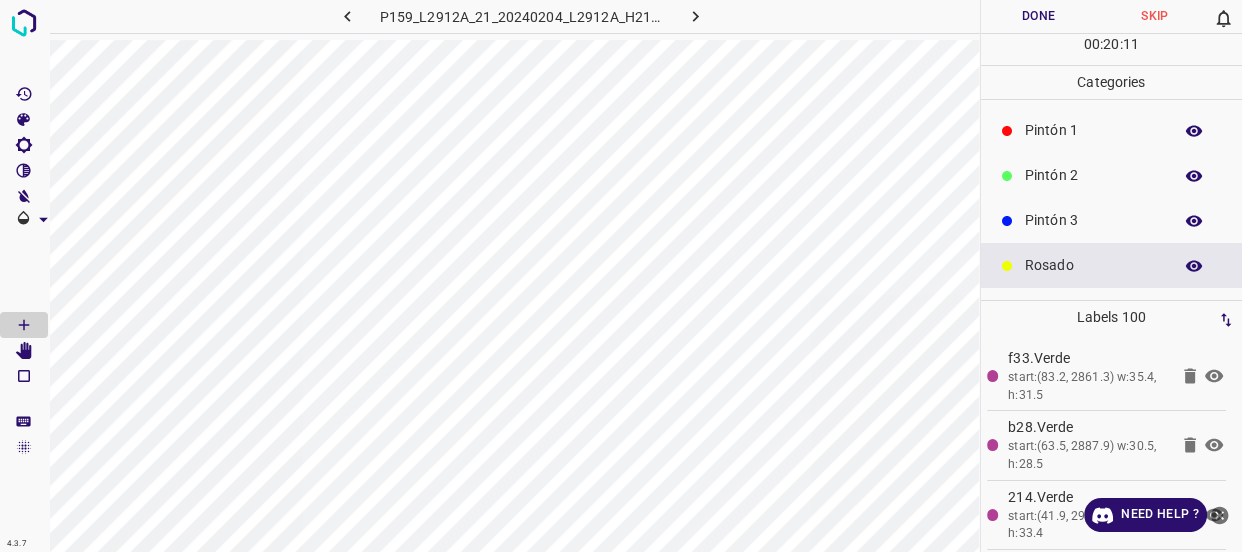 scroll, scrollTop: 0, scrollLeft: 0, axis: both 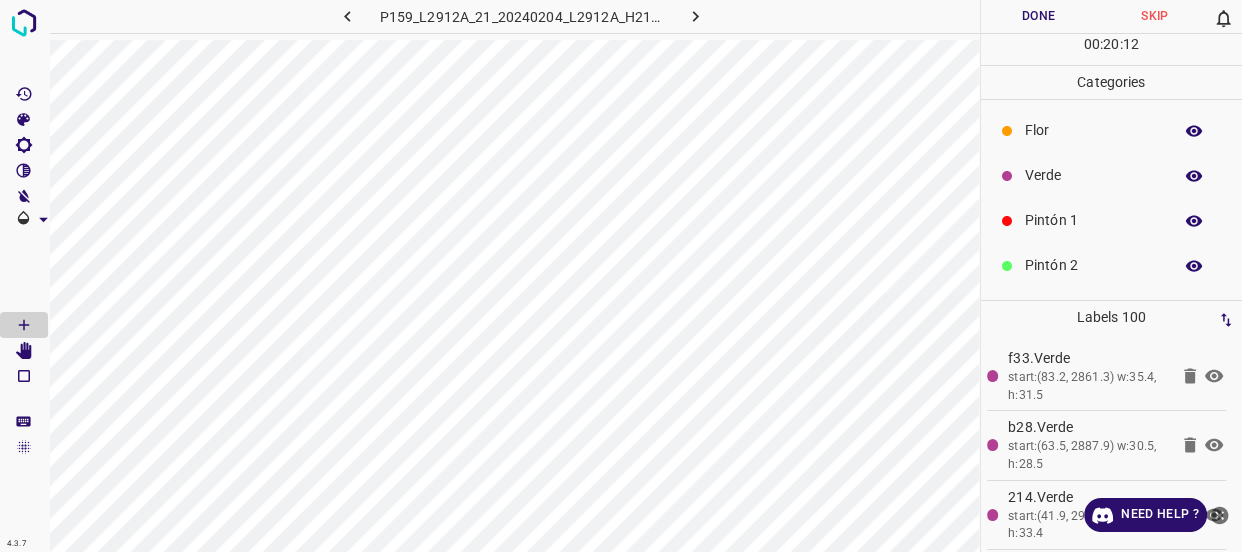 drag, startPoint x: 1061, startPoint y: 174, endPoint x: 986, endPoint y: 200, distance: 79.37884 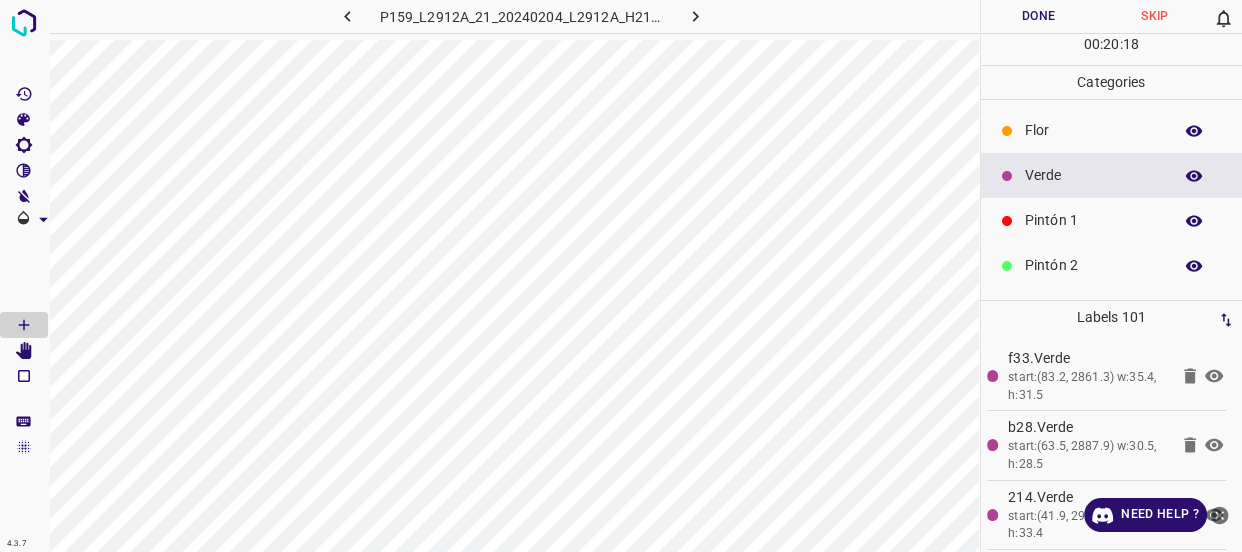 click on "Flor" at bounding box center [1093, 130] 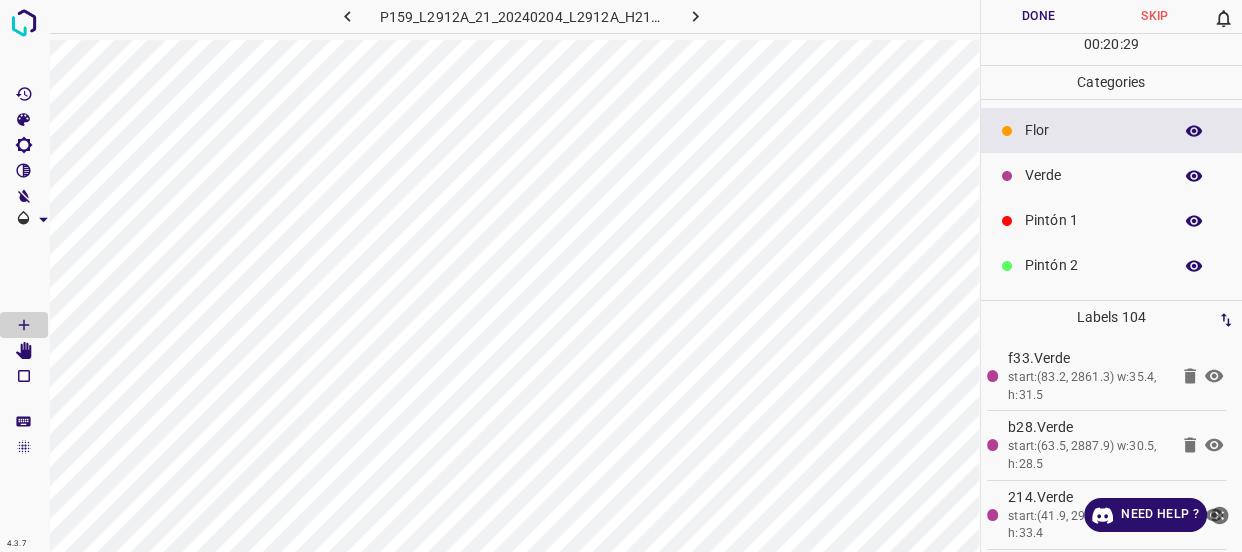 click on "Pintón 2" at bounding box center (1093, 265) 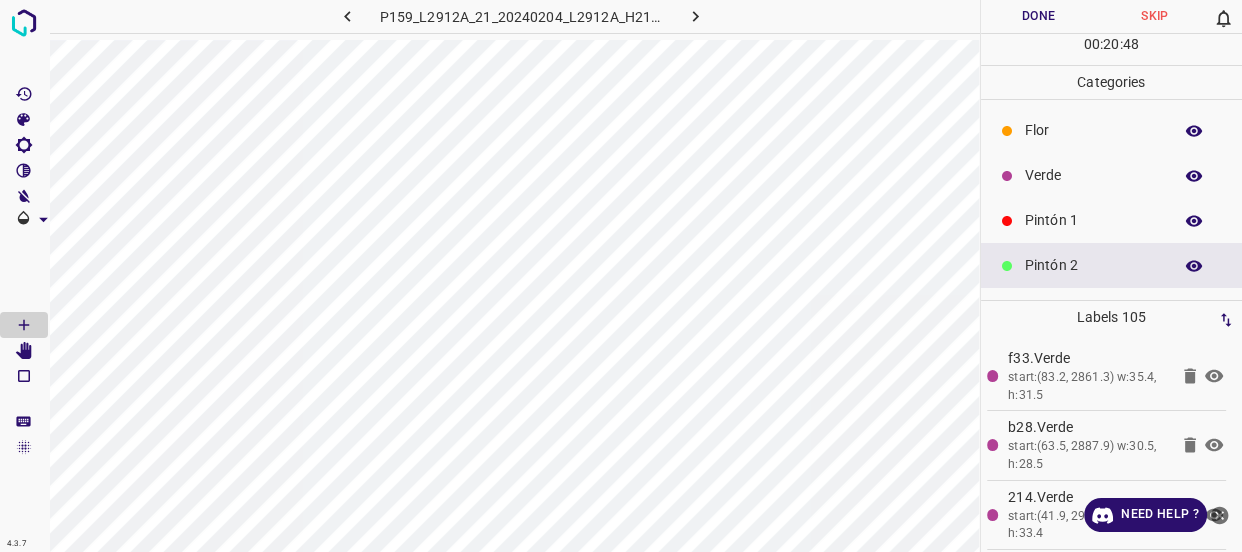 drag, startPoint x: 1061, startPoint y: 119, endPoint x: 1011, endPoint y: 120, distance: 50.01 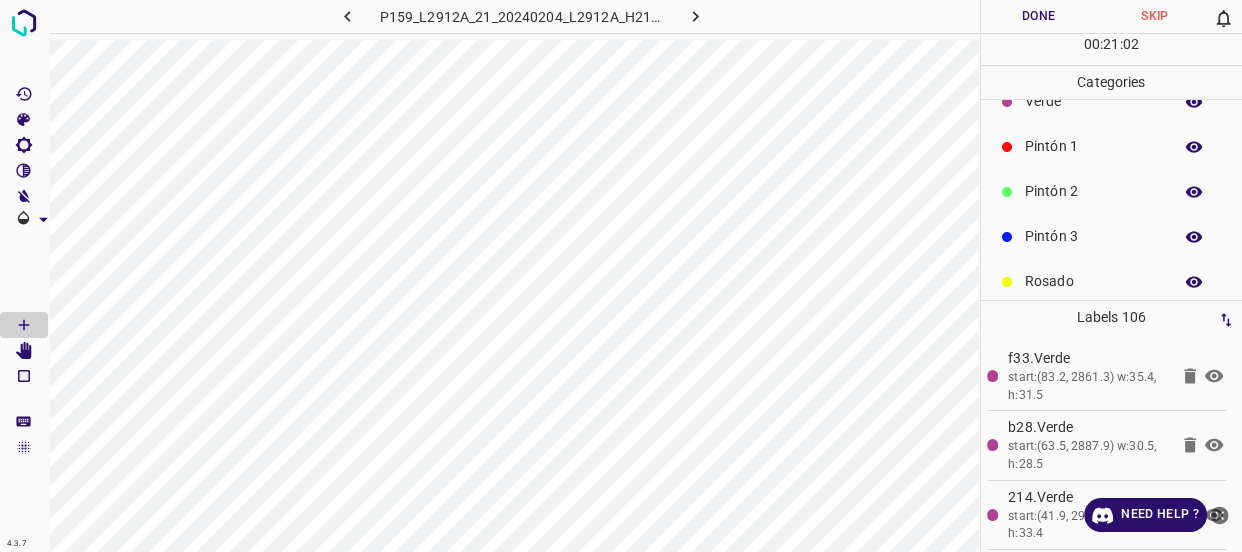 scroll, scrollTop: 175, scrollLeft: 0, axis: vertical 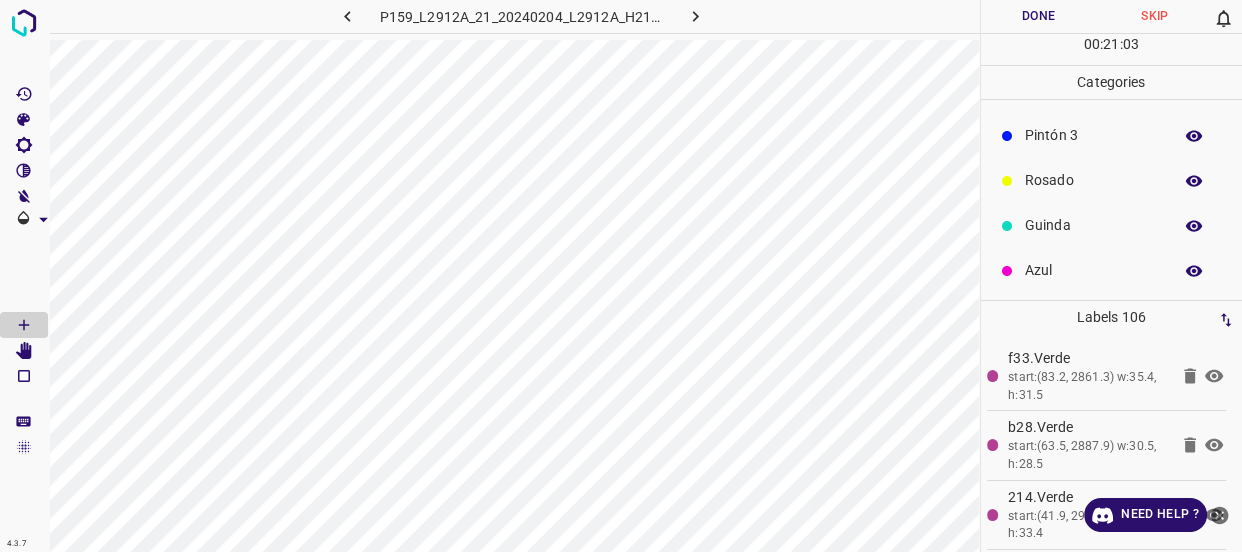 click on "Azul" at bounding box center (1093, 270) 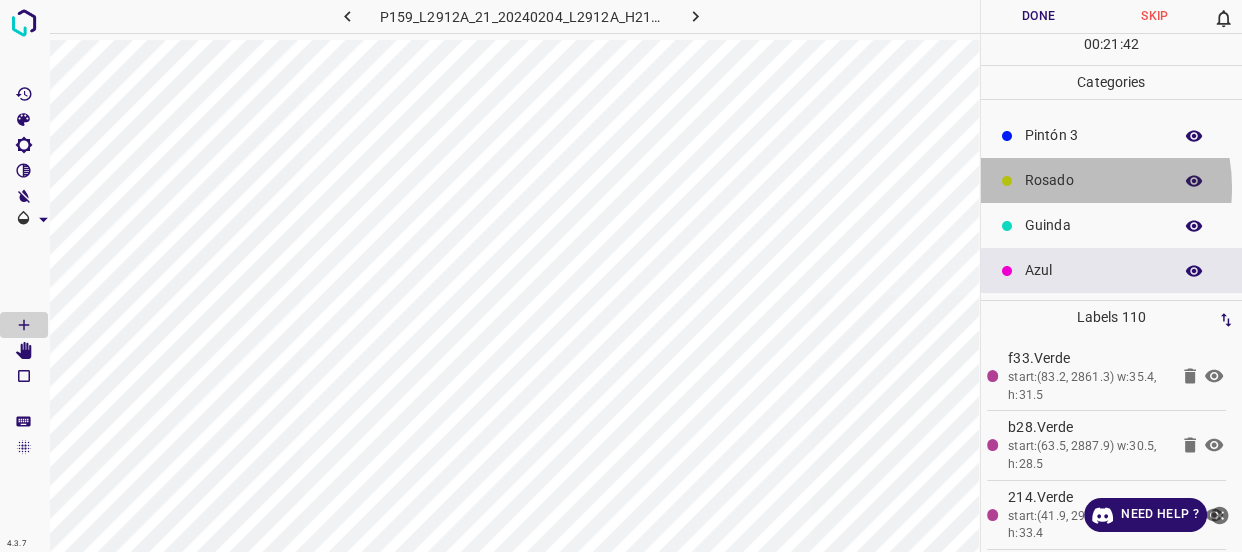 click on "Rosado" at bounding box center [1093, 180] 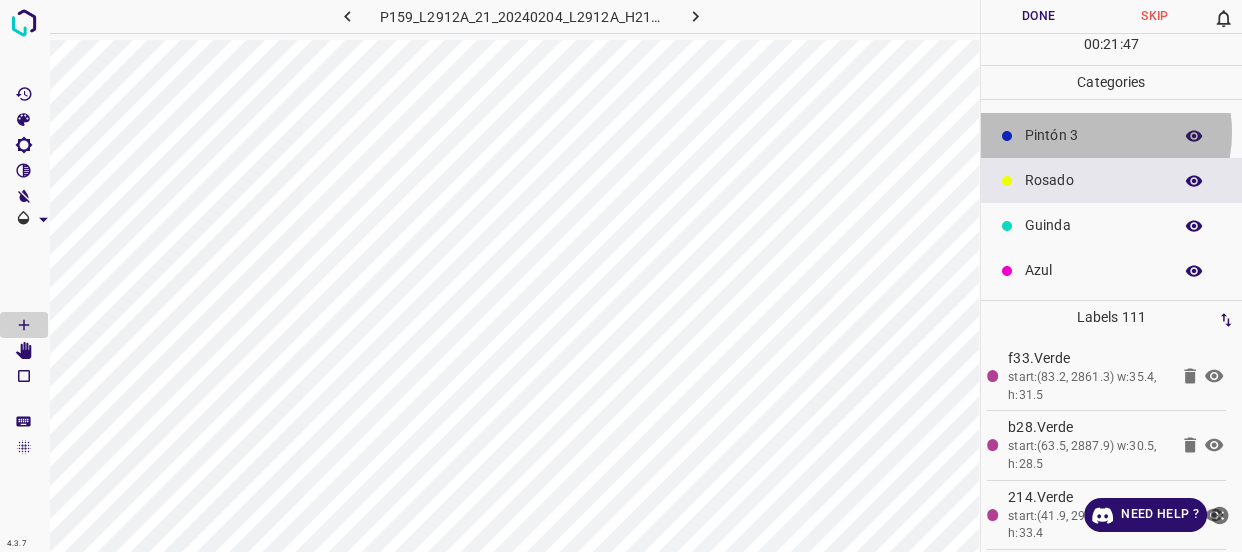 click on "Pintón 3" at bounding box center [1093, 135] 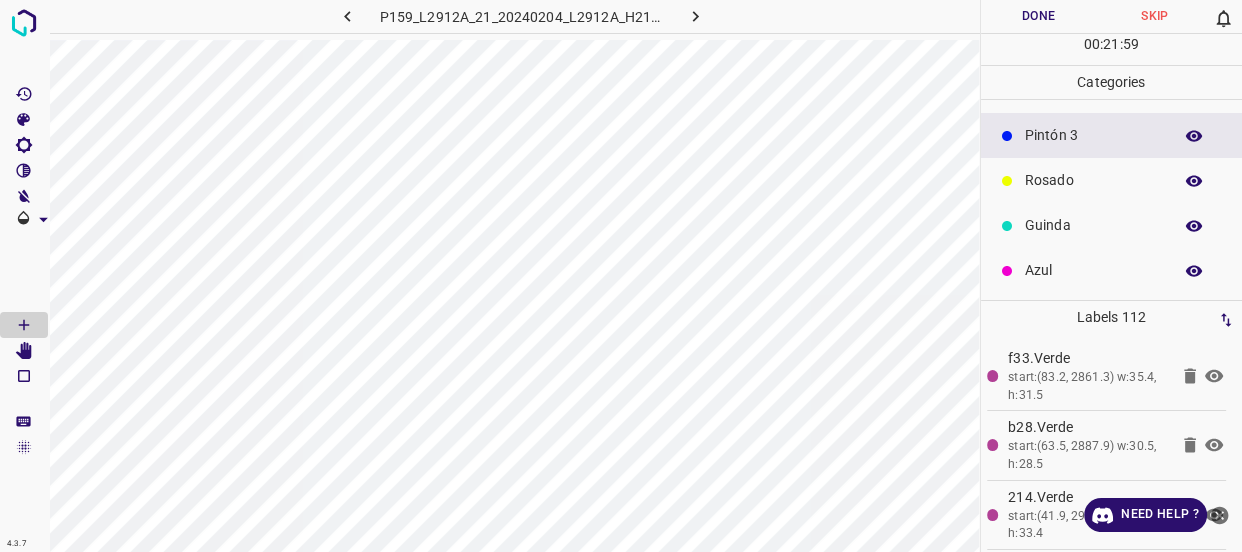 scroll, scrollTop: 0, scrollLeft: 0, axis: both 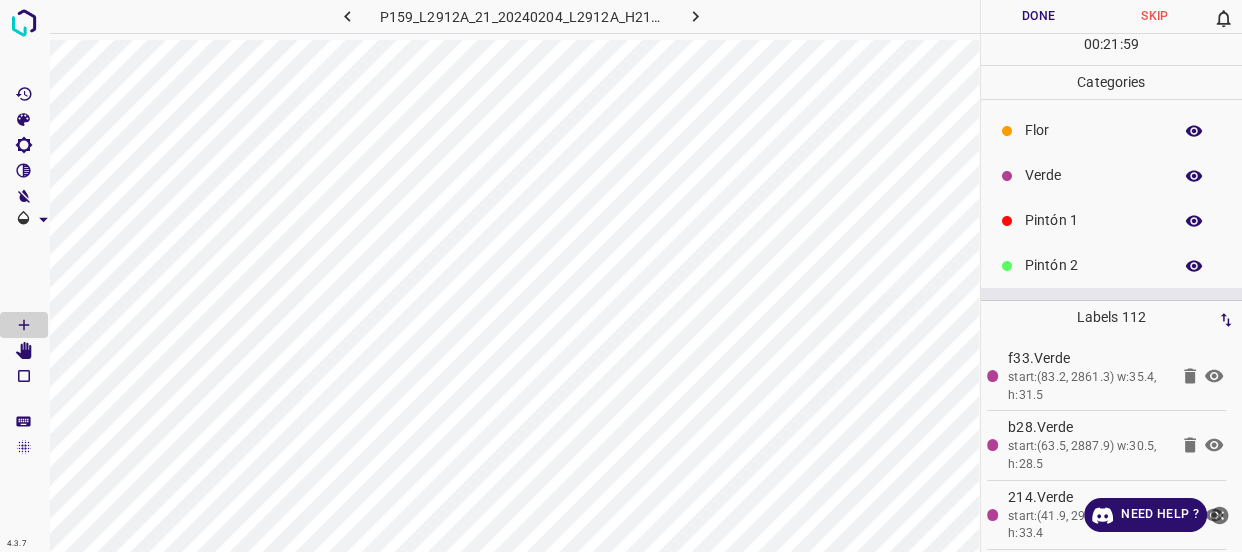 click on "Verde" at bounding box center [1093, 175] 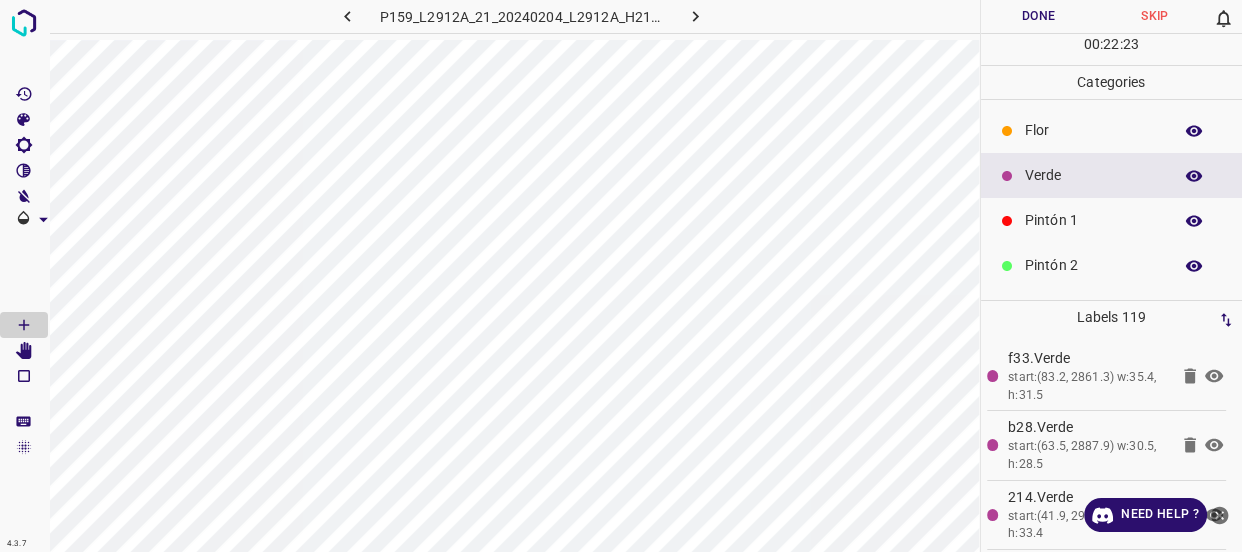 click on "Flor" at bounding box center [1093, 130] 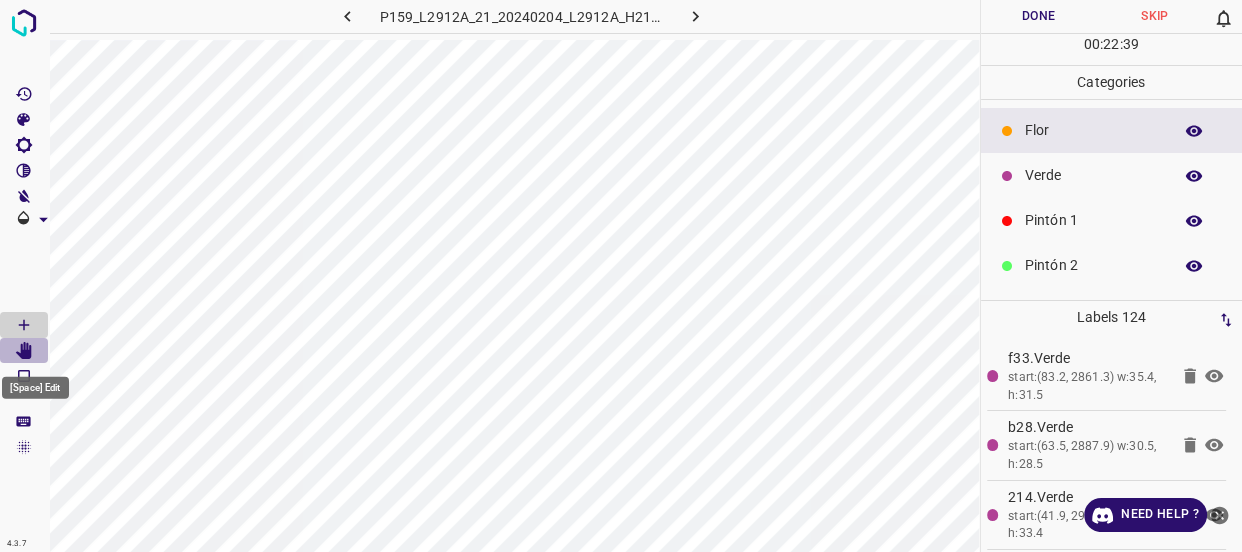 click 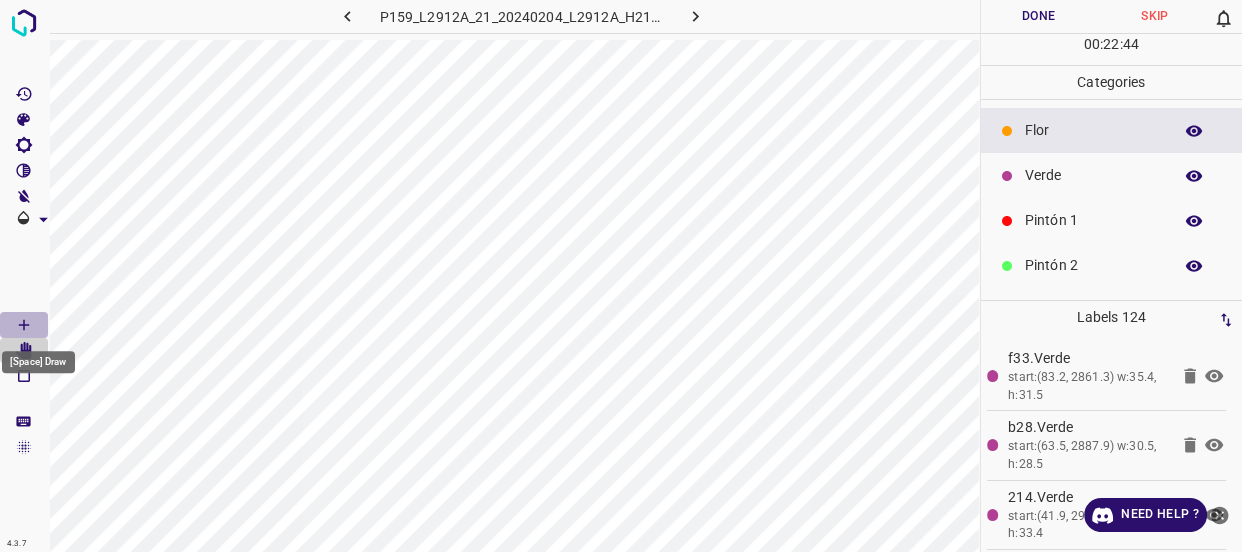 click 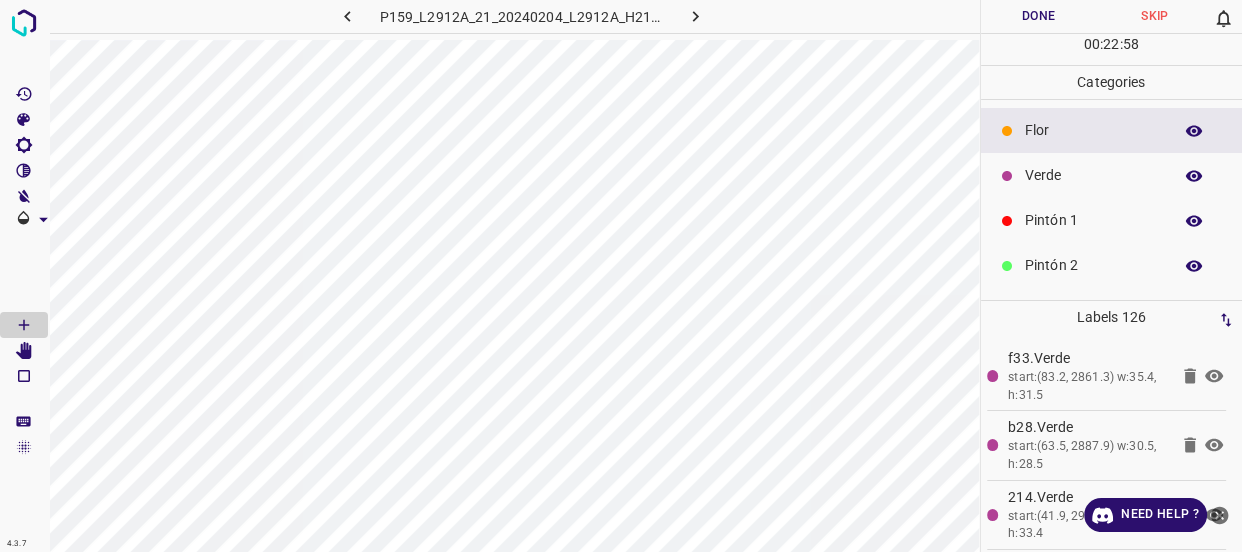 click on "Verde" at bounding box center (1093, 175) 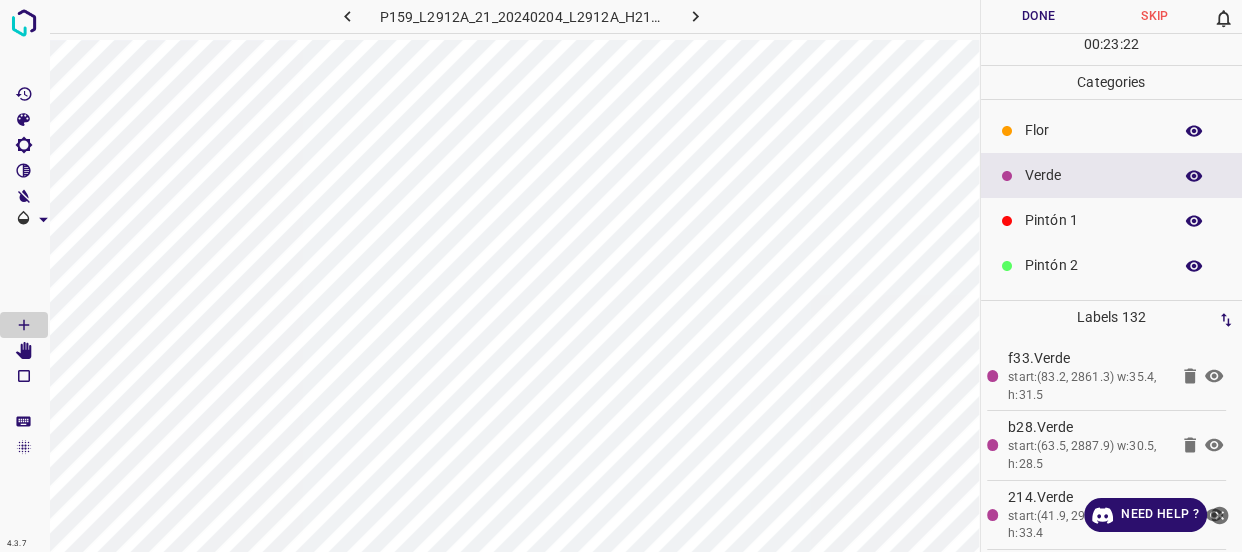 click on "Flor" at bounding box center [1093, 130] 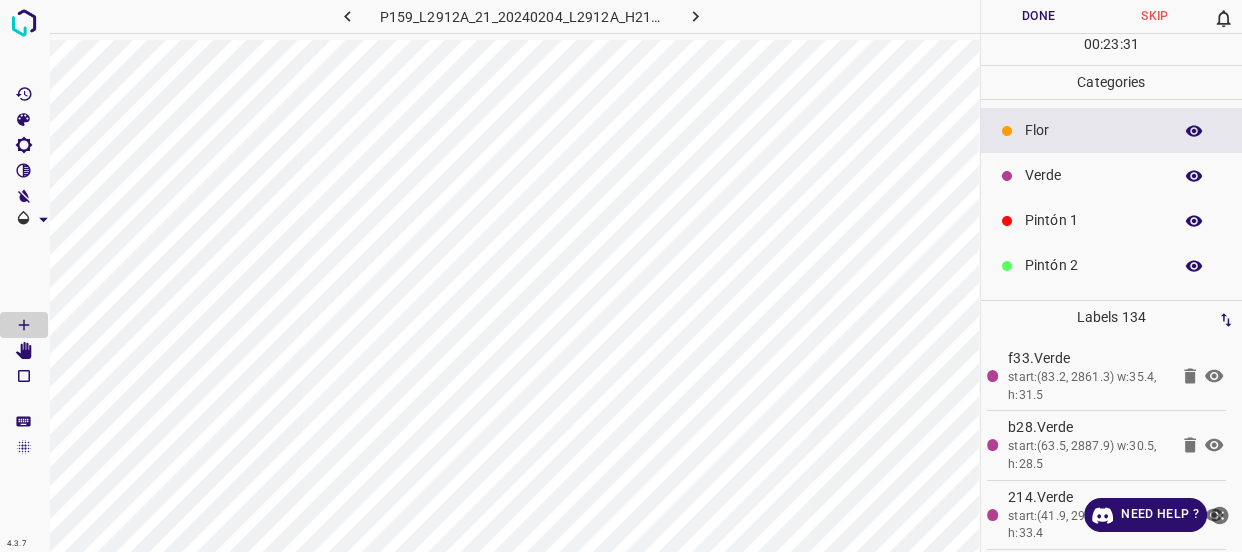 click on "Verde" at bounding box center (1093, 175) 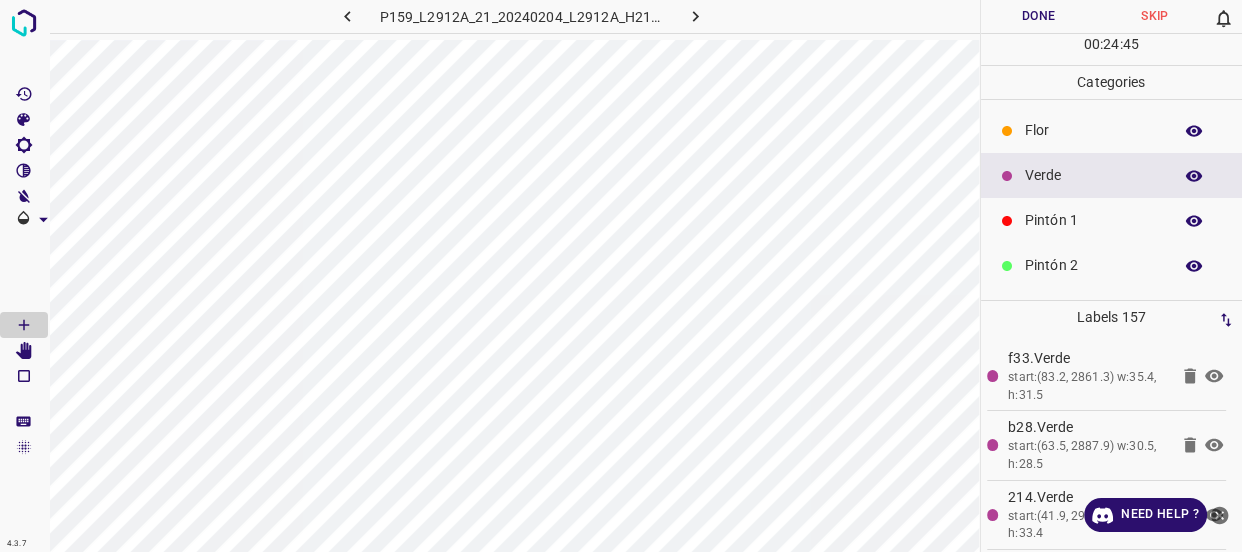 click on "Flor" at bounding box center (1112, 130) 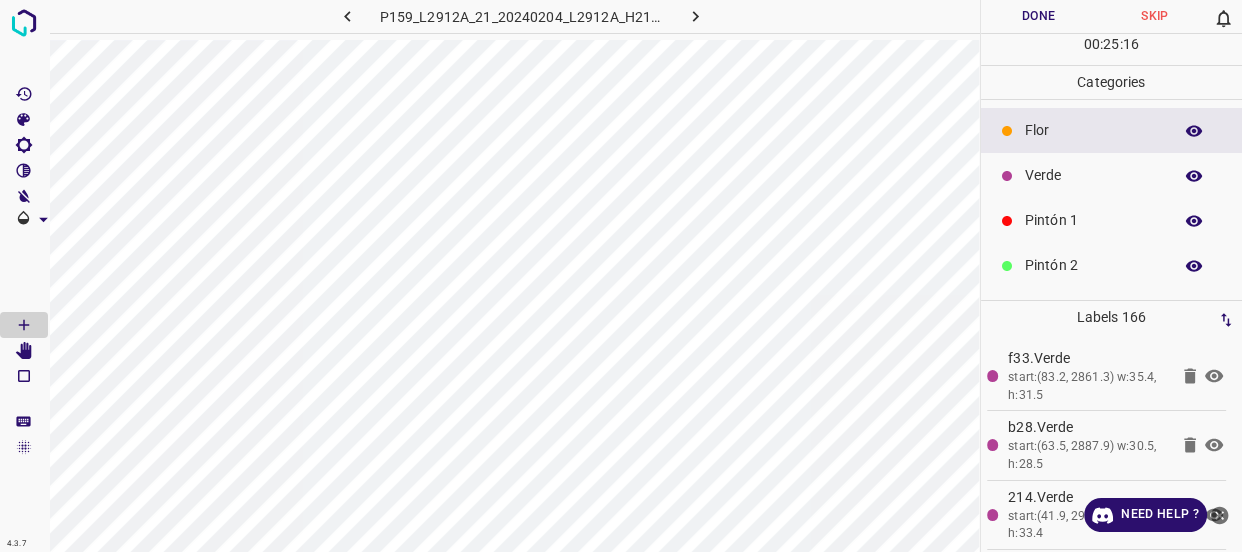 click on "Verde" at bounding box center (1093, 175) 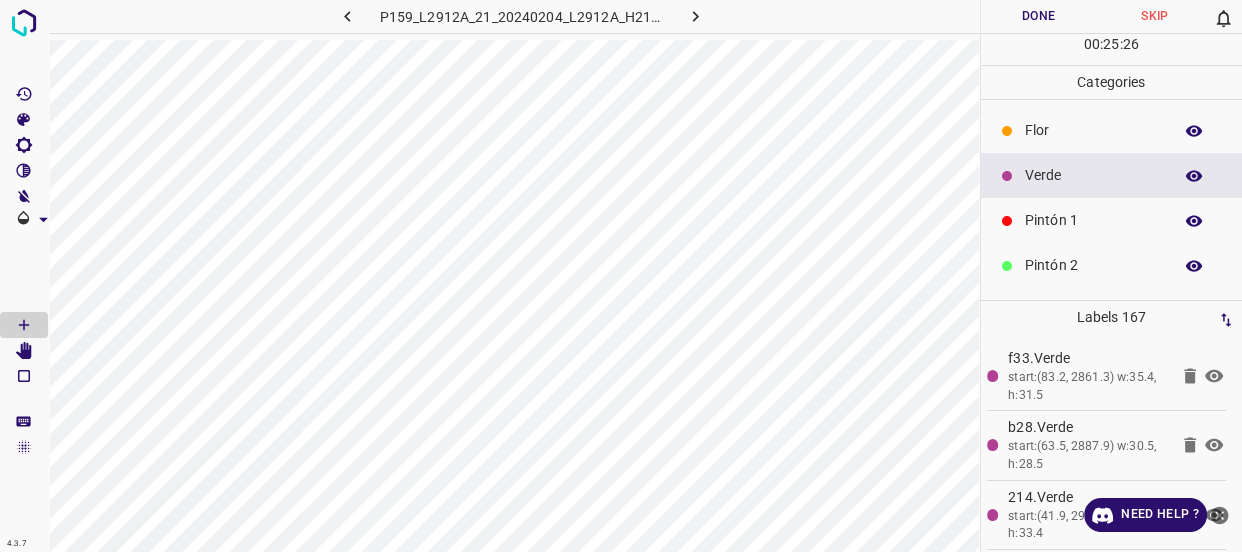 click on "Flor" at bounding box center [1093, 130] 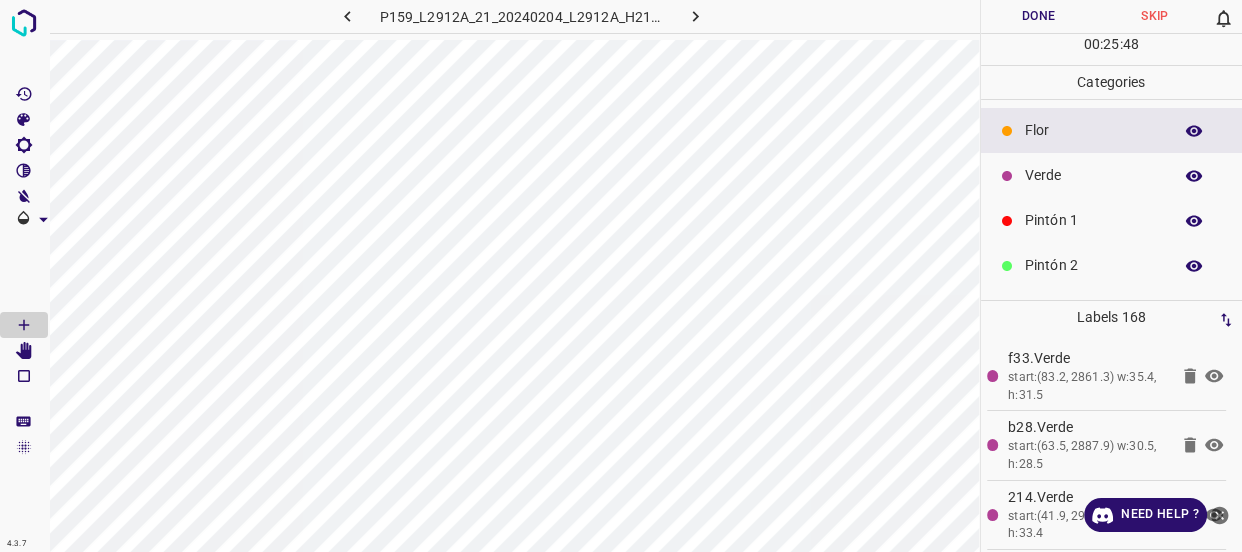 click on "Verde" at bounding box center [1093, 175] 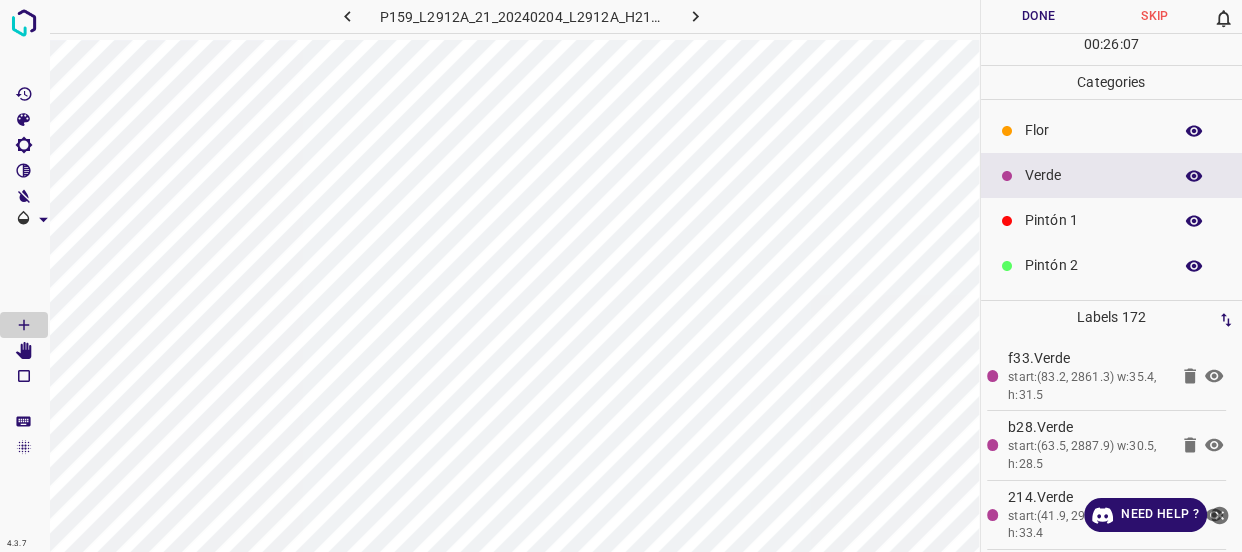 scroll, scrollTop: 175, scrollLeft: 0, axis: vertical 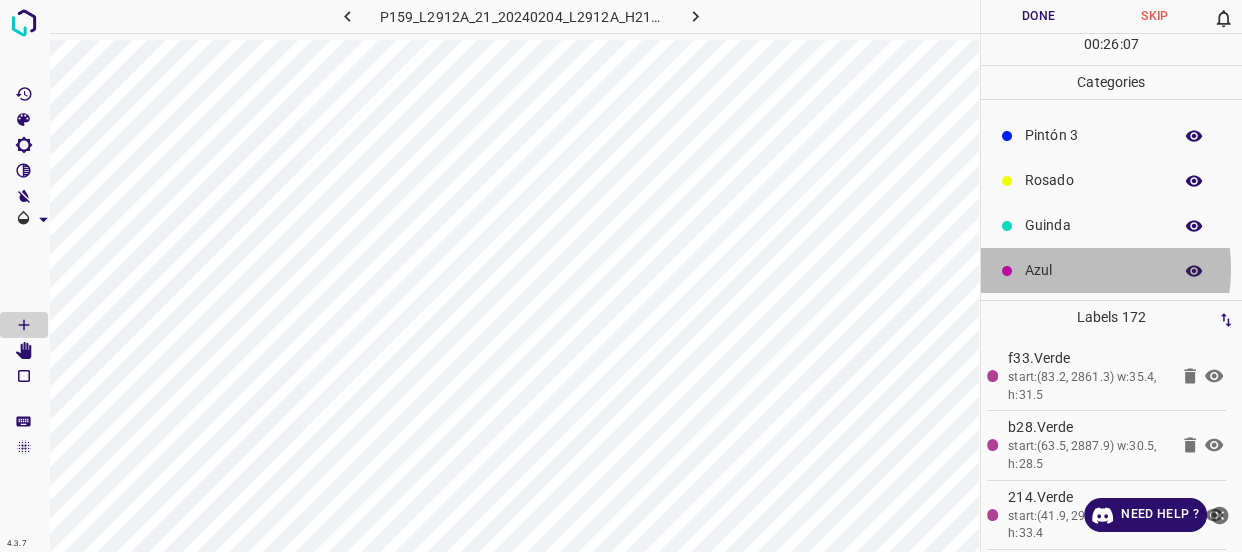 click on "Azul" at bounding box center (1093, 270) 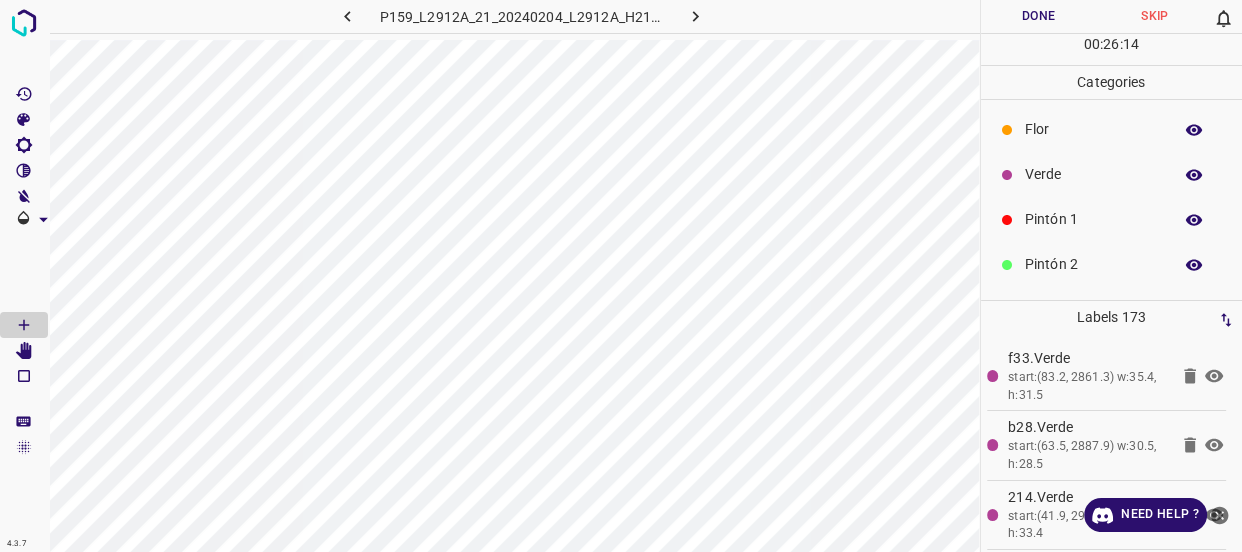 scroll, scrollTop: 0, scrollLeft: 0, axis: both 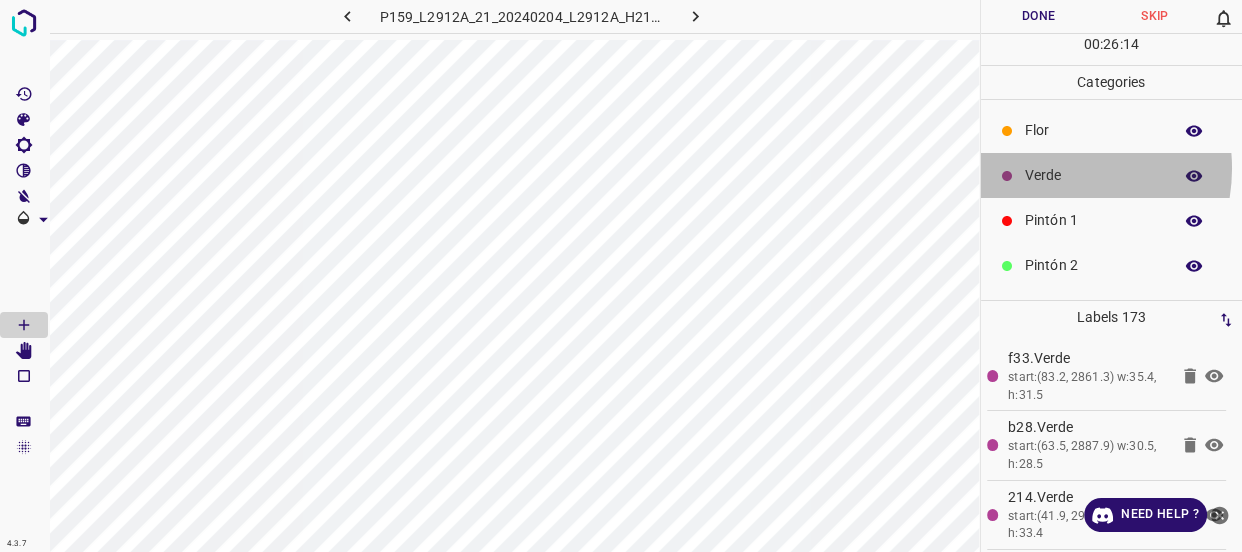 click on "Verde" at bounding box center [1093, 175] 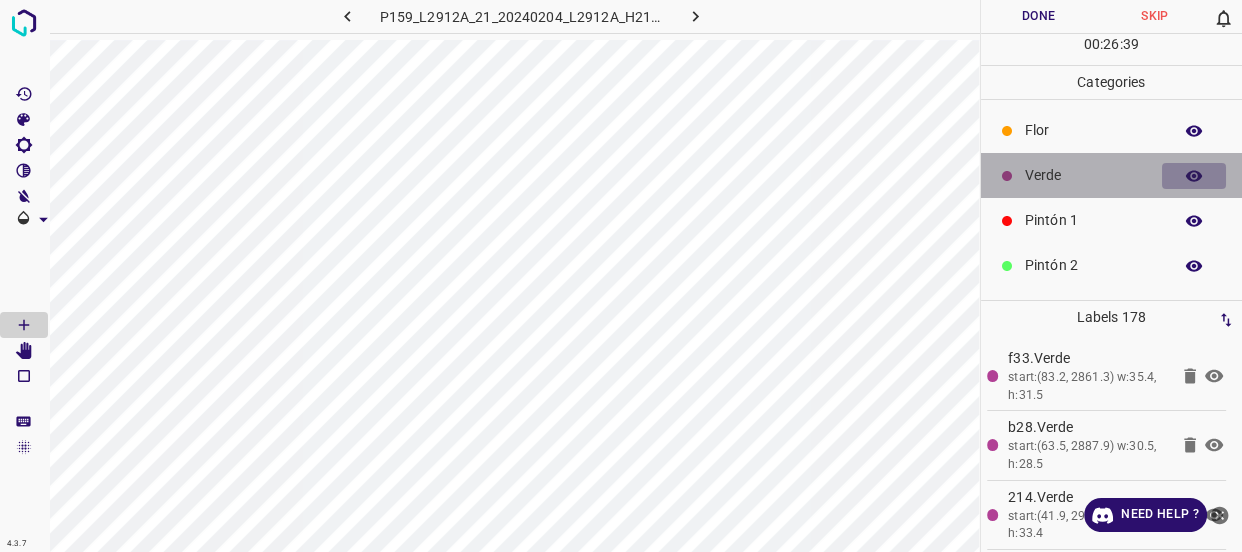click 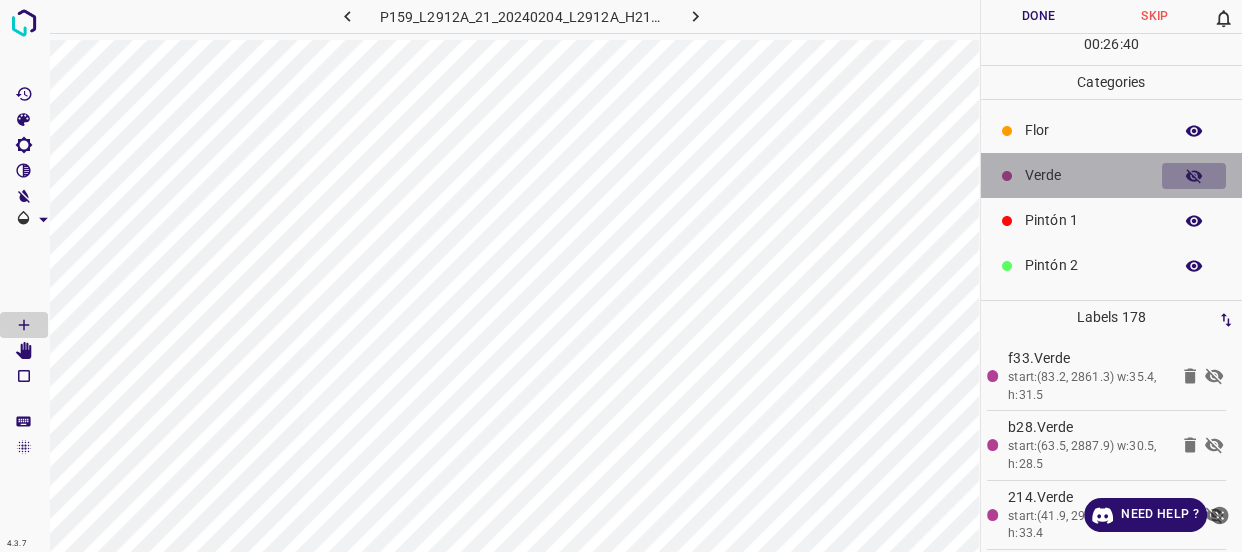 click 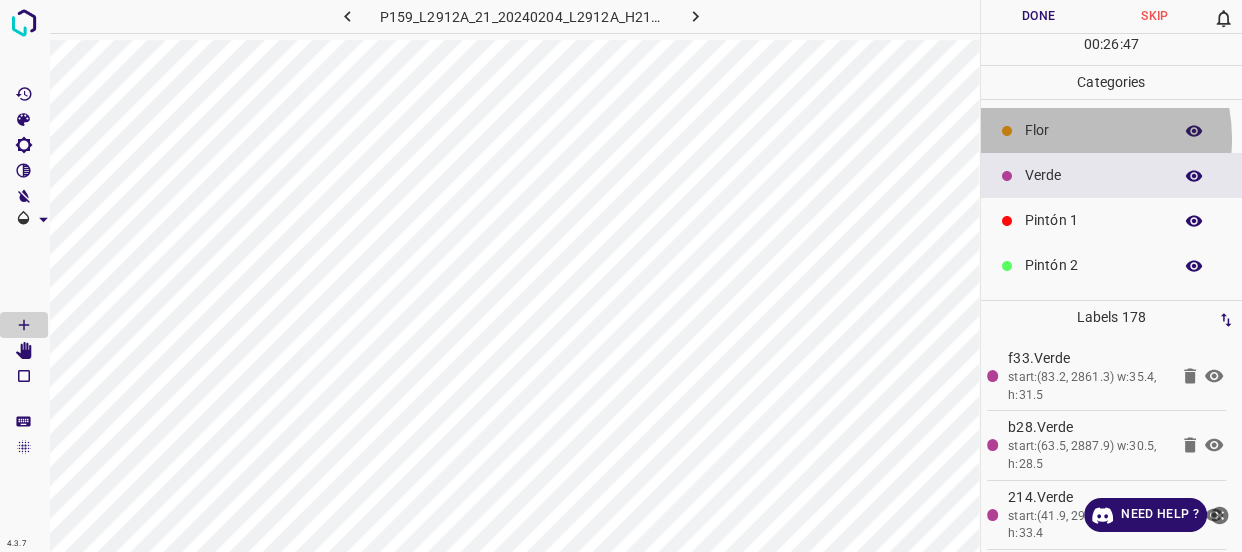 click on "Flor" at bounding box center [1093, 130] 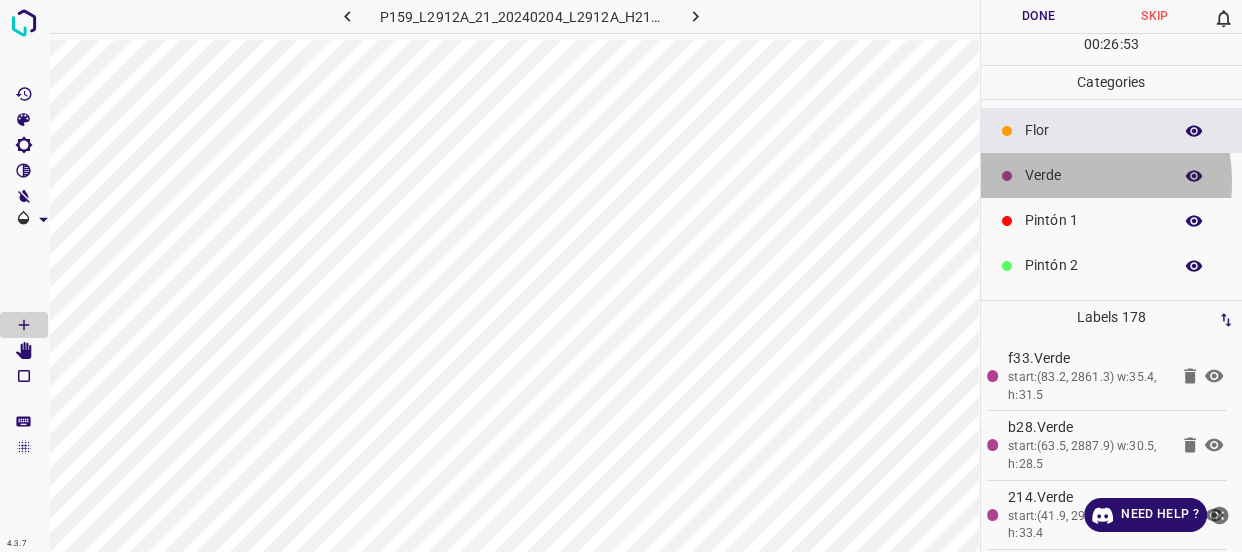 click on "Verde" at bounding box center (1093, 175) 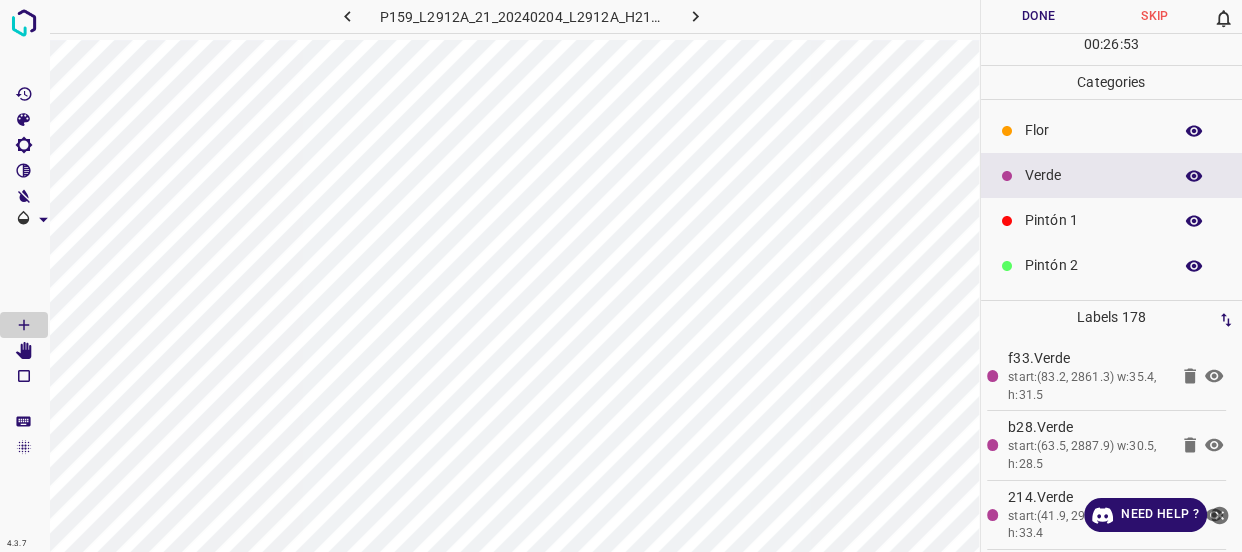 click on "Flor" at bounding box center (1093, 130) 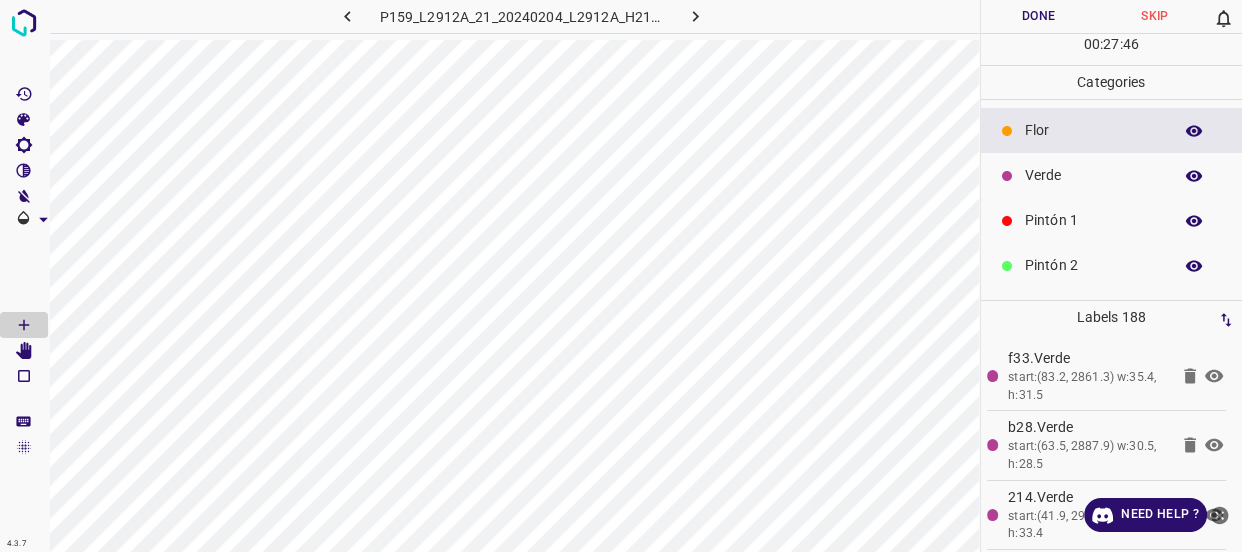 click on "Verde" at bounding box center [1093, 175] 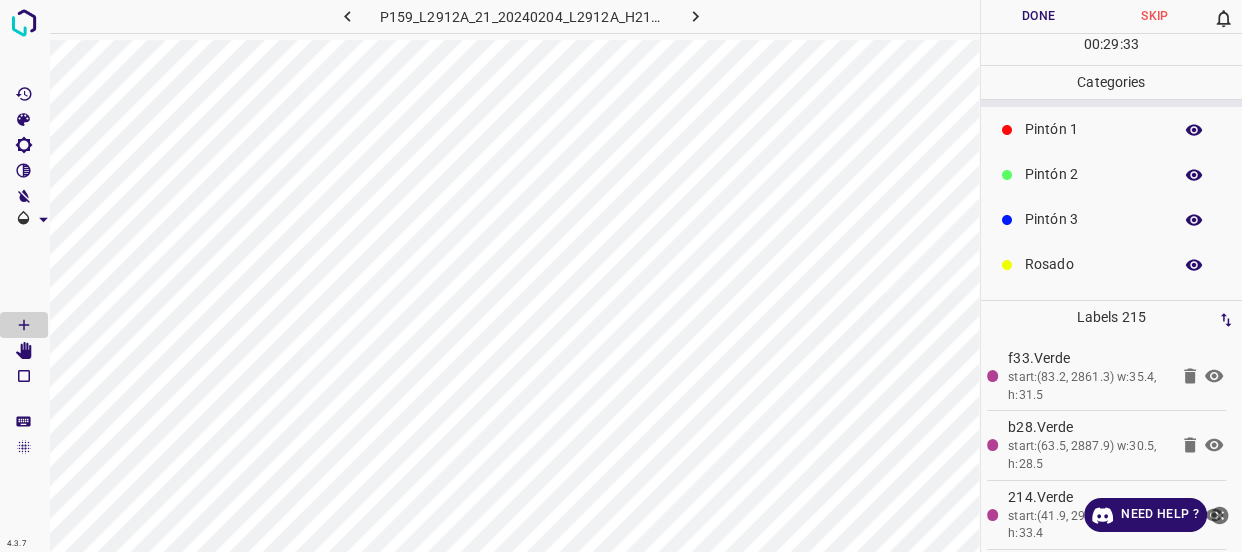 scroll, scrollTop: 175, scrollLeft: 0, axis: vertical 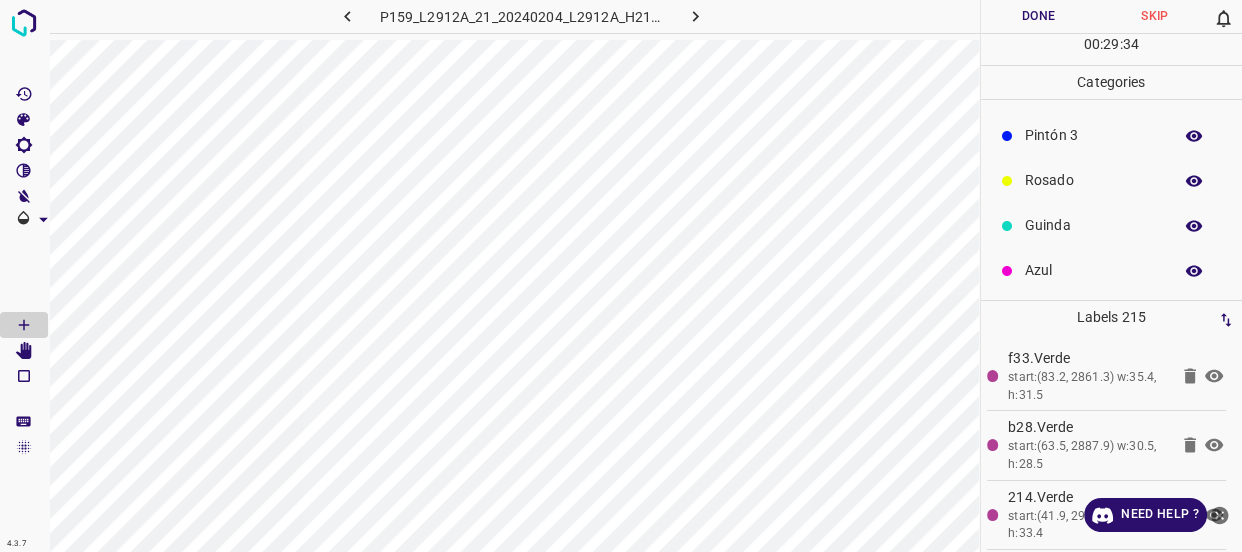 click on "Azul" at bounding box center (1093, 270) 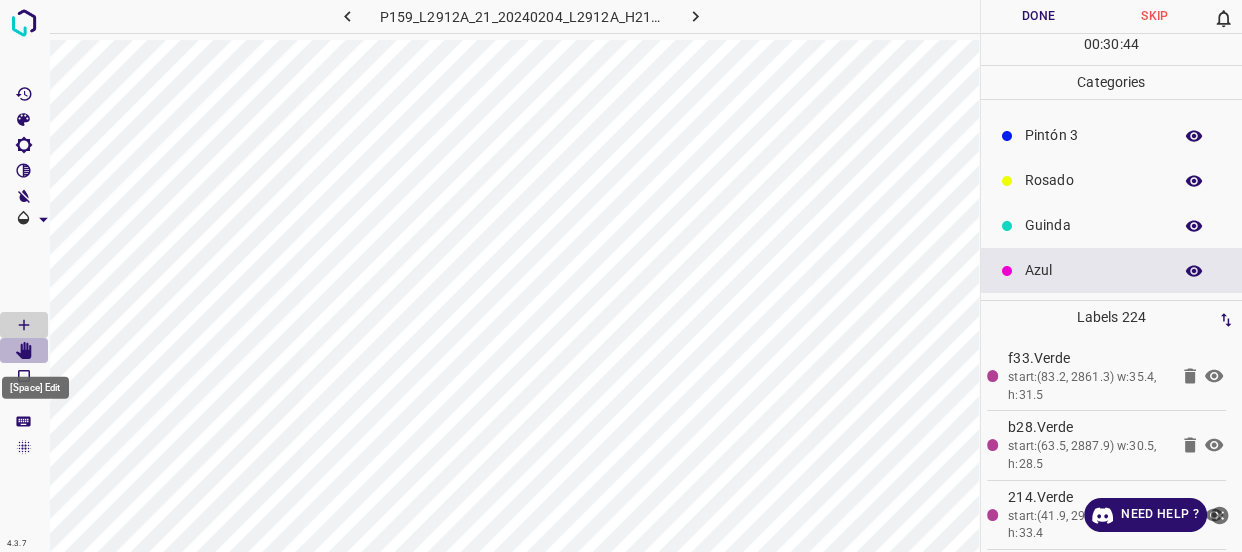 click 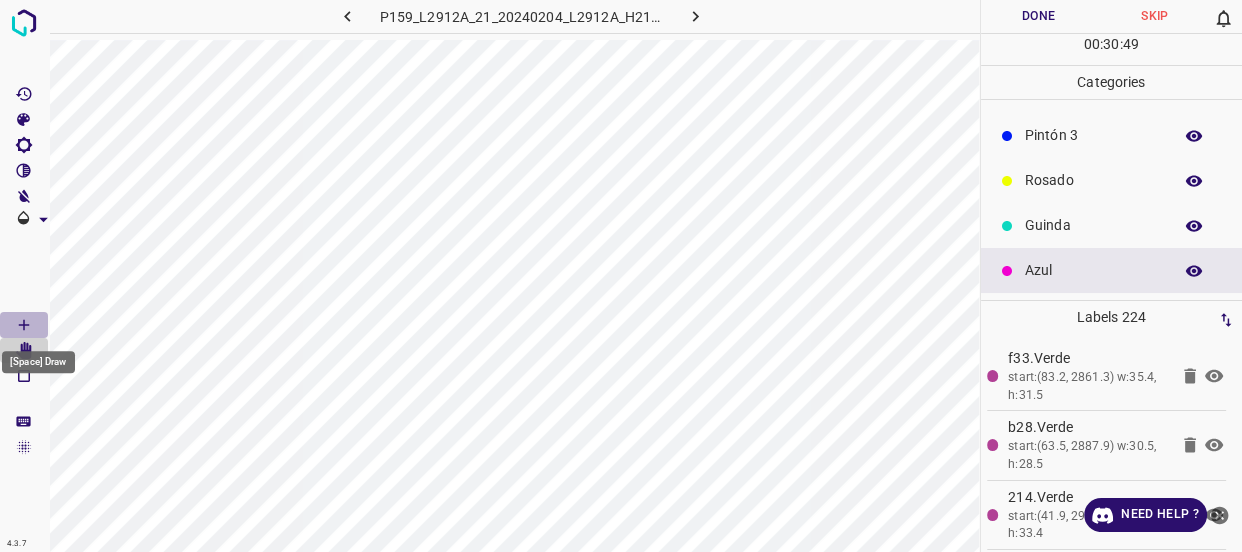 click 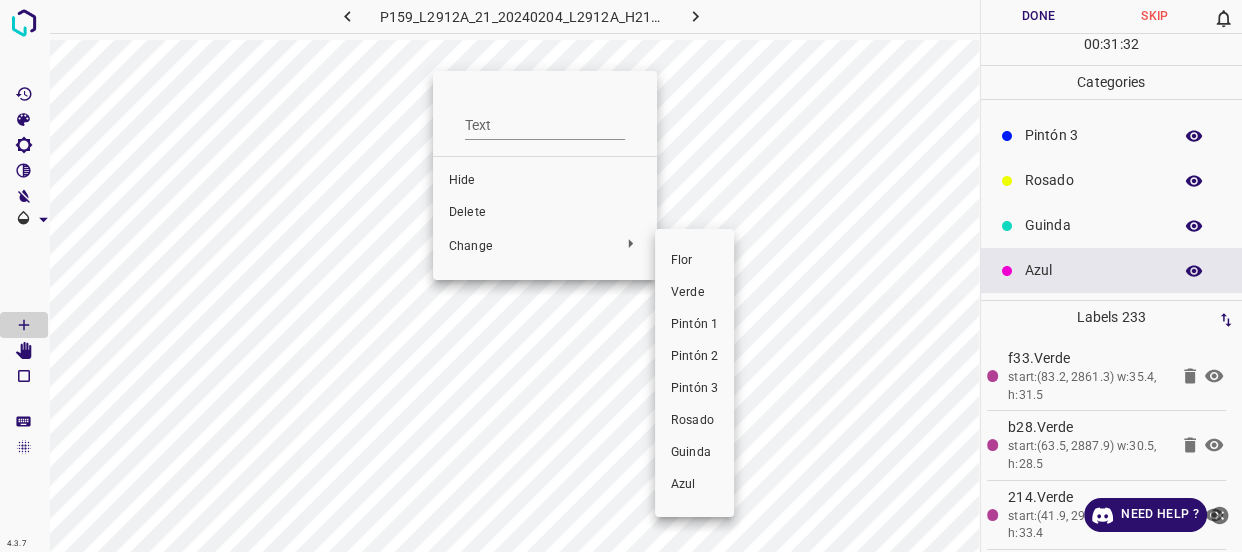 click on "Pintón 1" at bounding box center (694, 325) 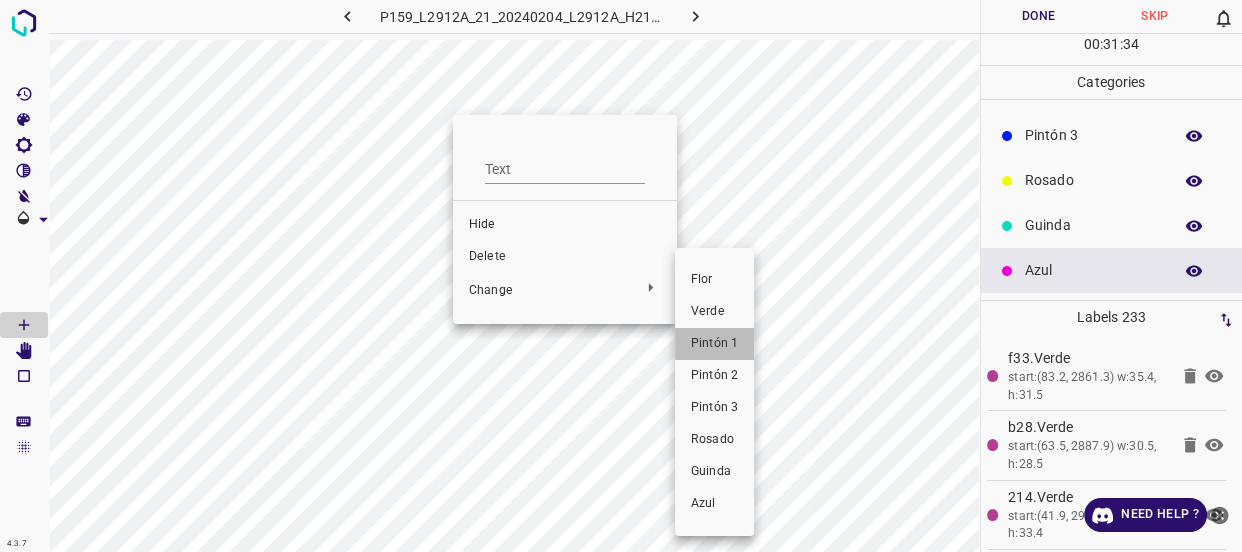 click on "Pintón 1" at bounding box center [714, 344] 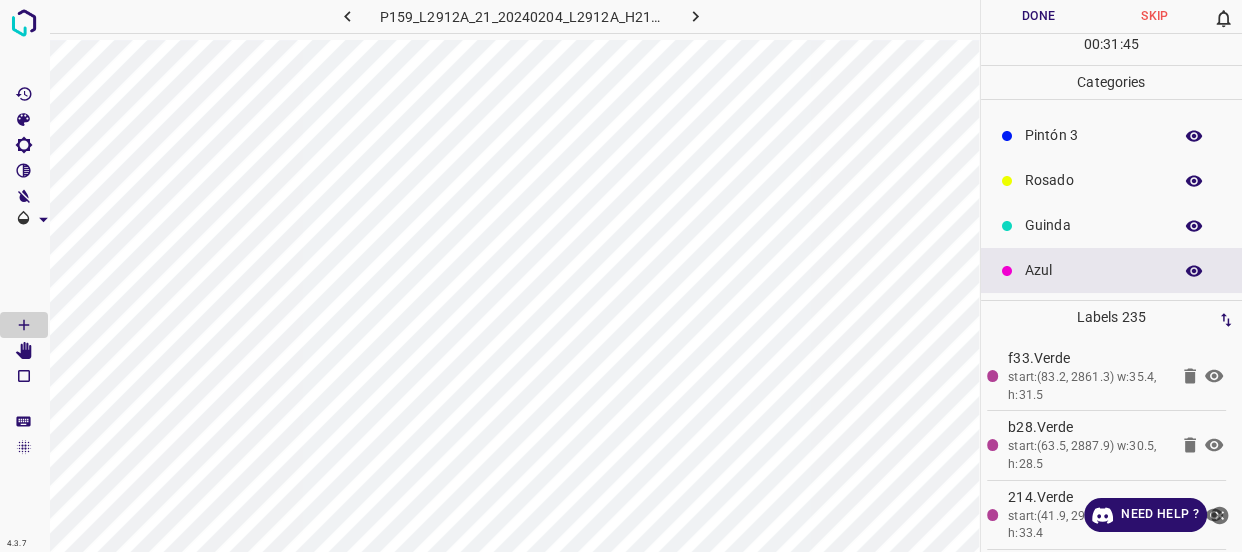 scroll, scrollTop: 0, scrollLeft: 0, axis: both 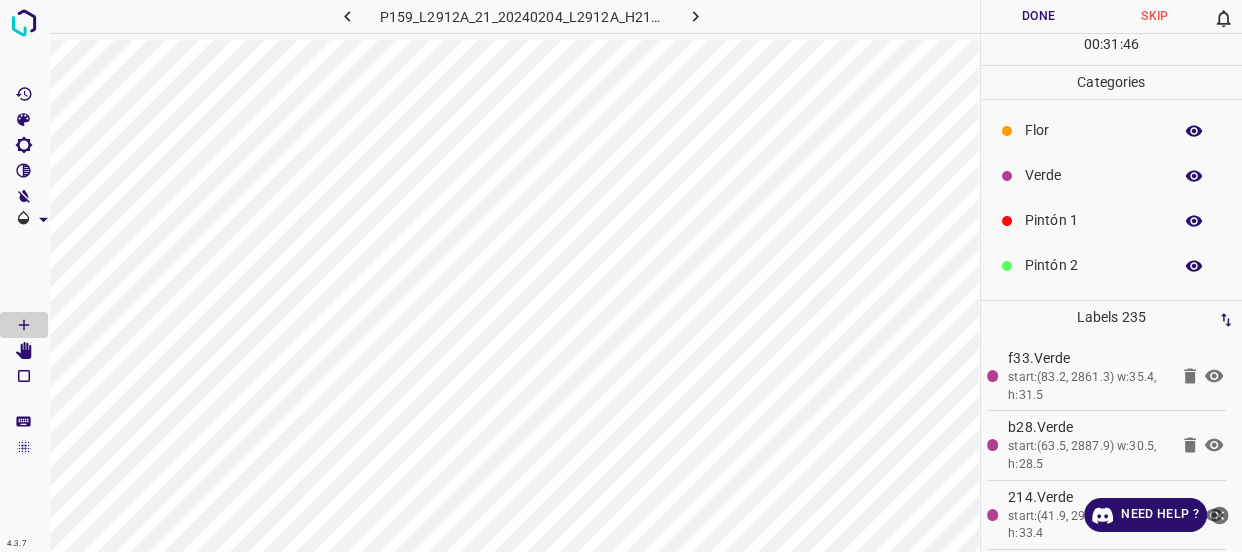 click on "Flor" at bounding box center [1093, 130] 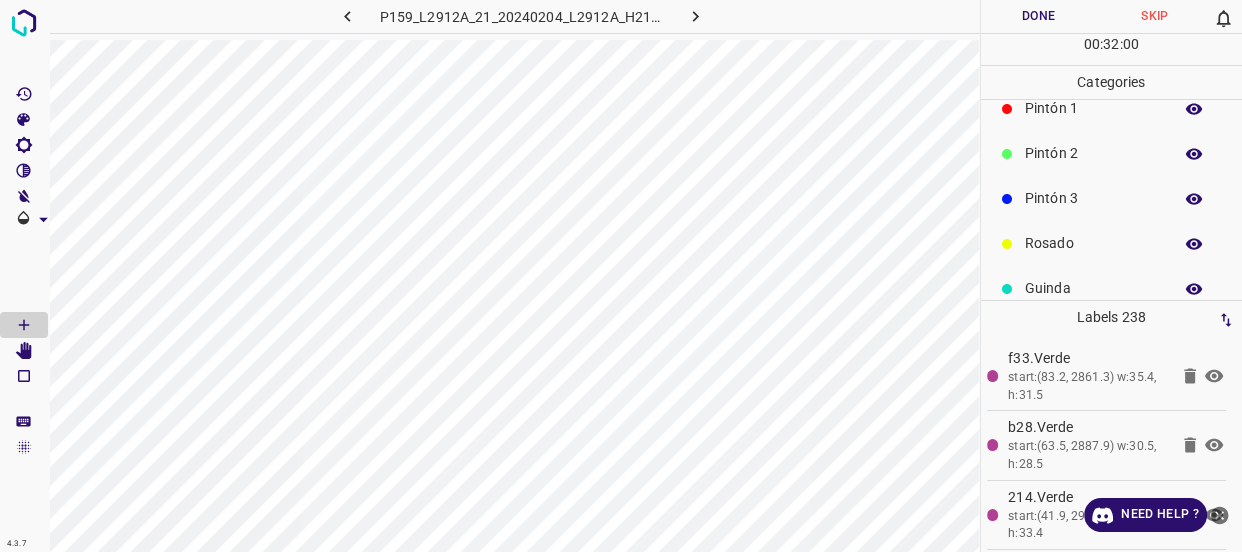 scroll, scrollTop: 175, scrollLeft: 0, axis: vertical 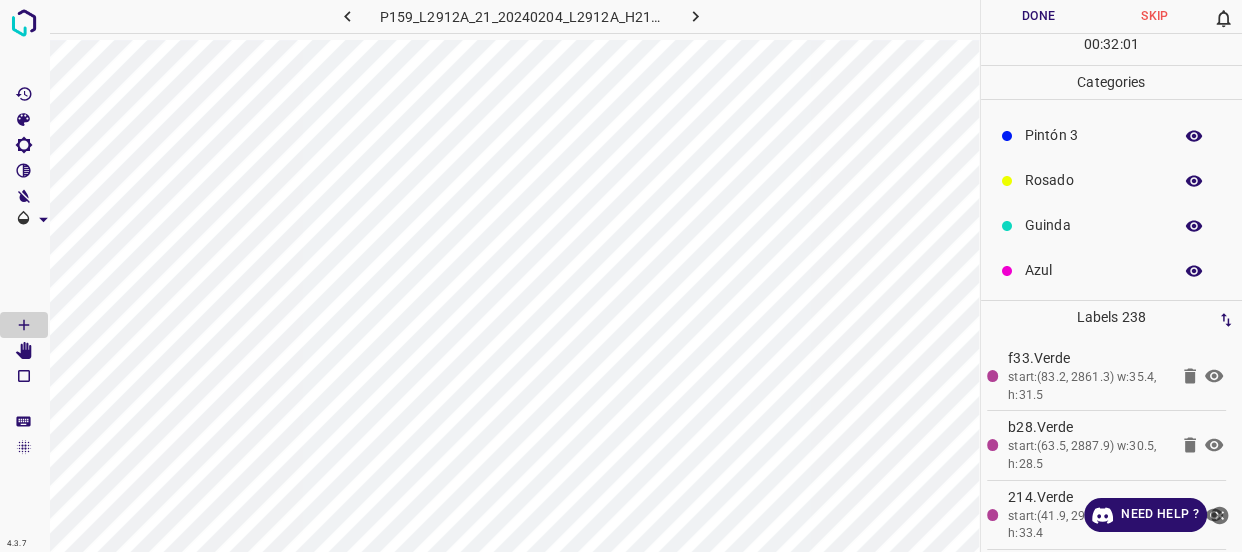 click on "Azul" at bounding box center (1093, 270) 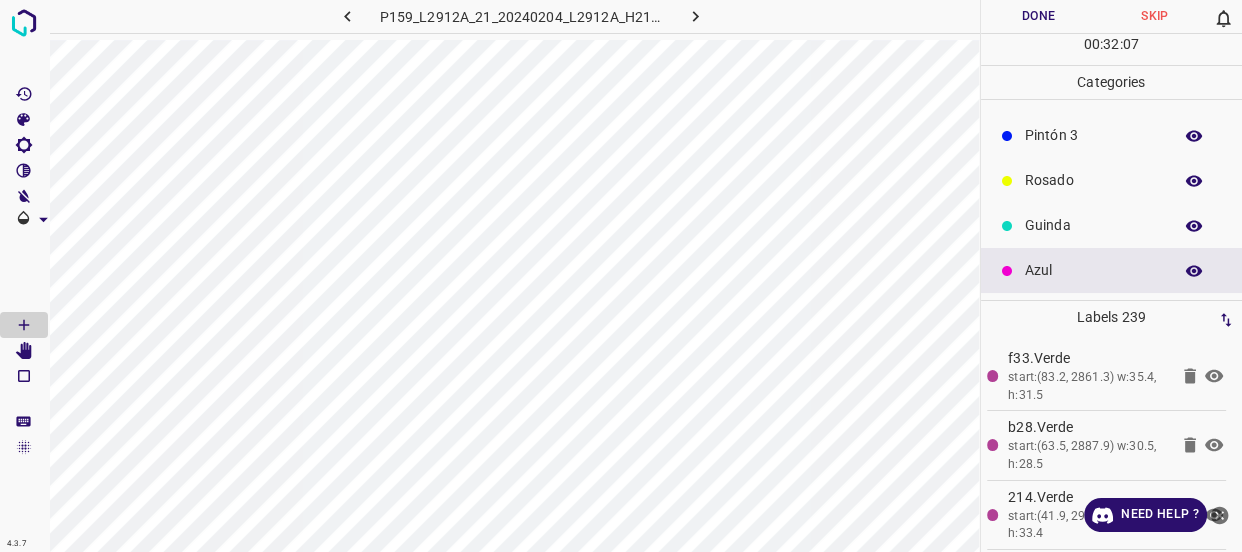 scroll, scrollTop: 0, scrollLeft: 0, axis: both 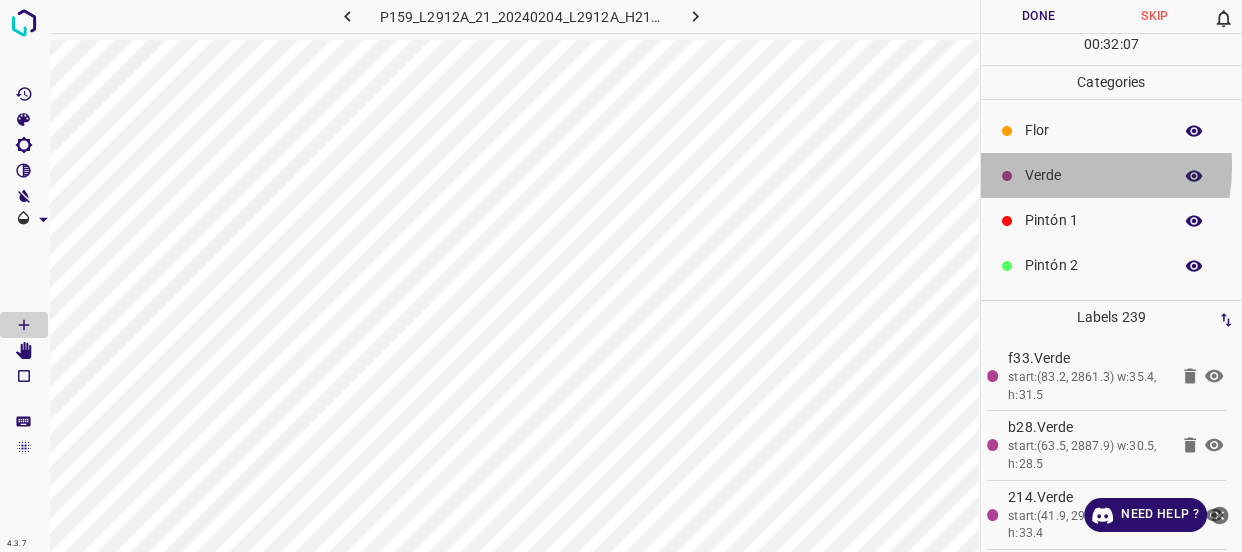 click on "Verde" at bounding box center (1093, 175) 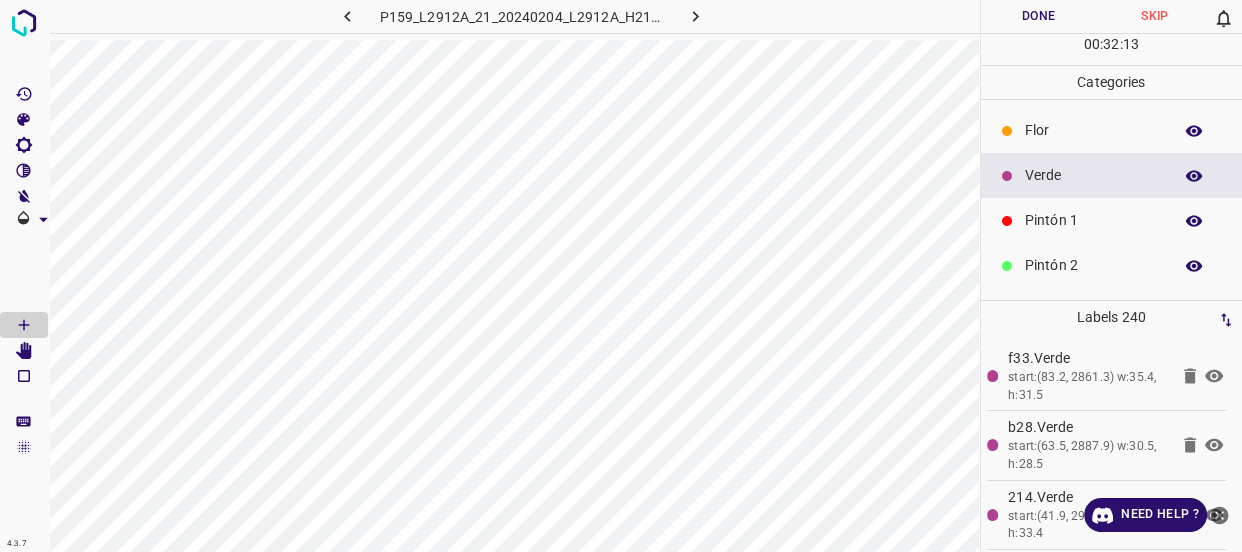 click on "Flor" at bounding box center [1093, 130] 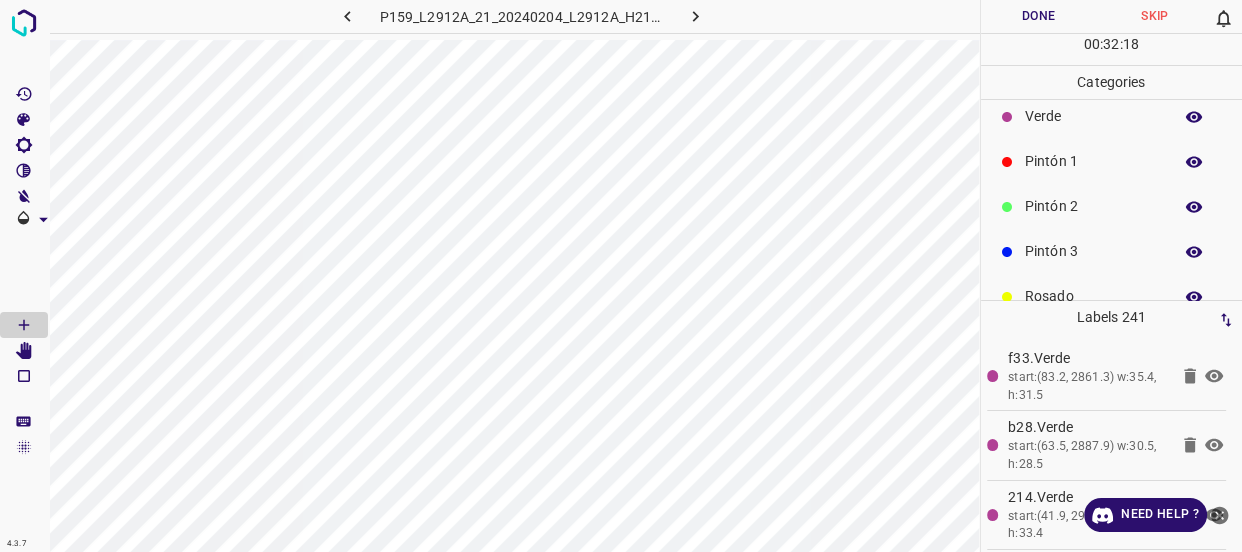 scroll, scrollTop: 90, scrollLeft: 0, axis: vertical 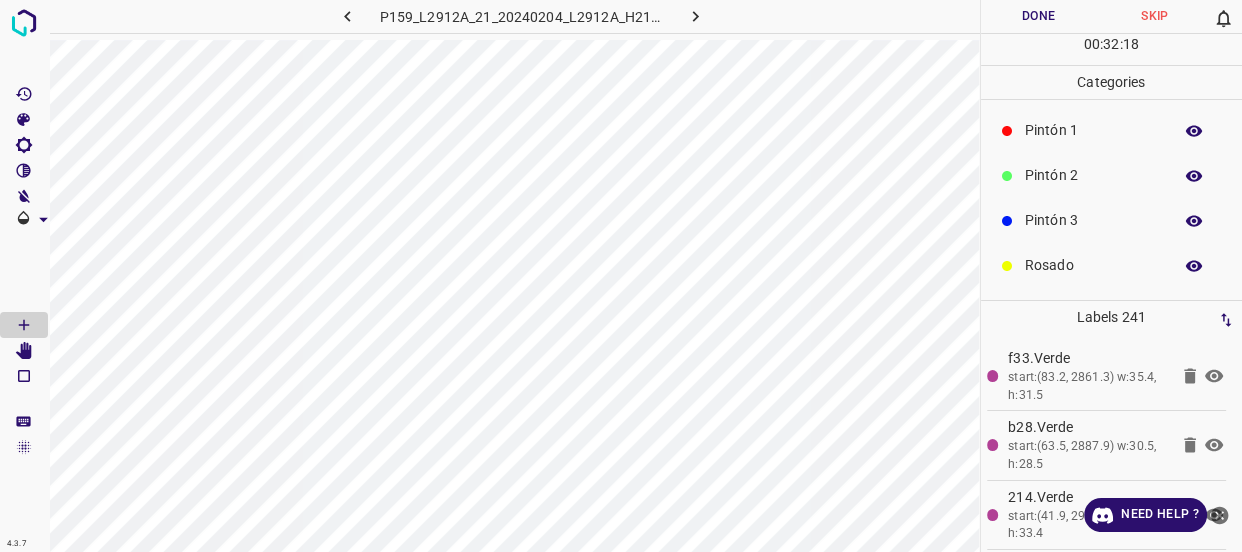 click on "Pintón 2" at bounding box center [1093, 175] 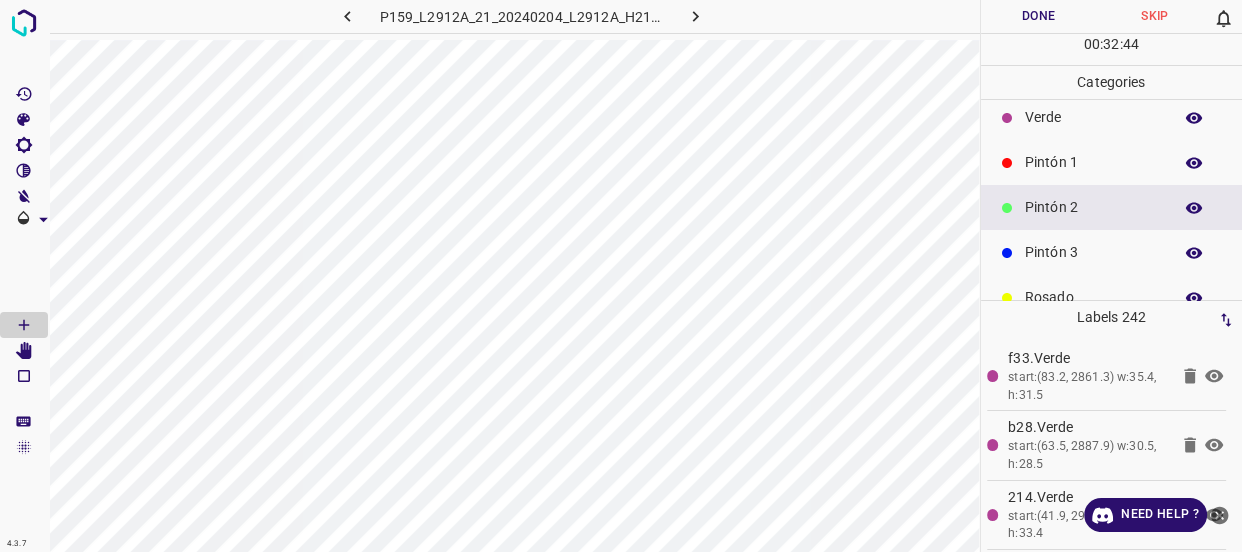 scroll, scrollTop: 0, scrollLeft: 0, axis: both 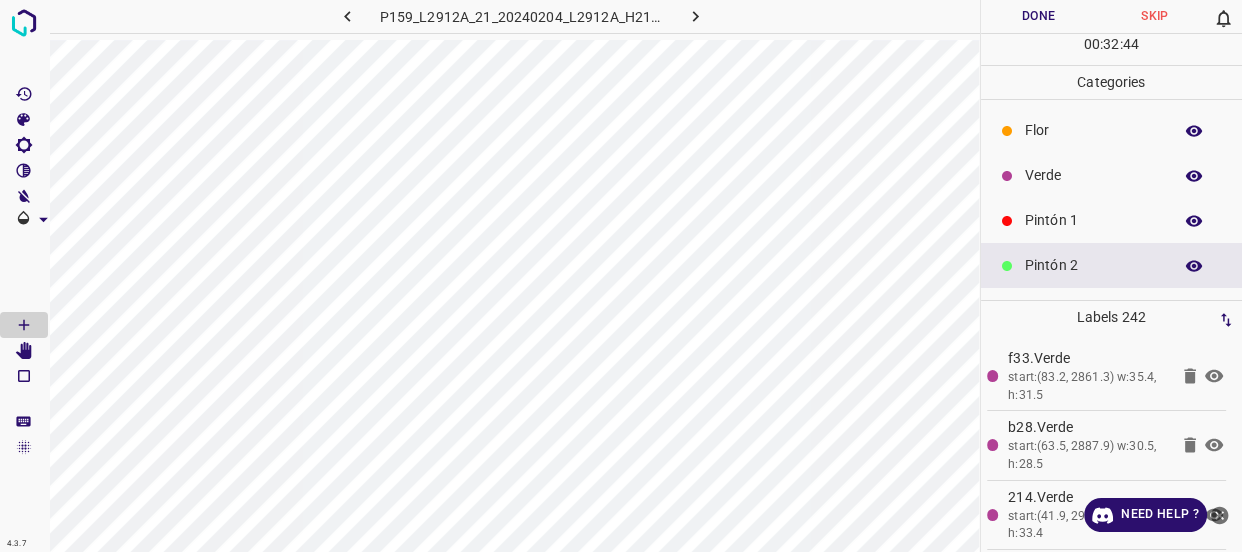 click on "Verde" at bounding box center [1093, 175] 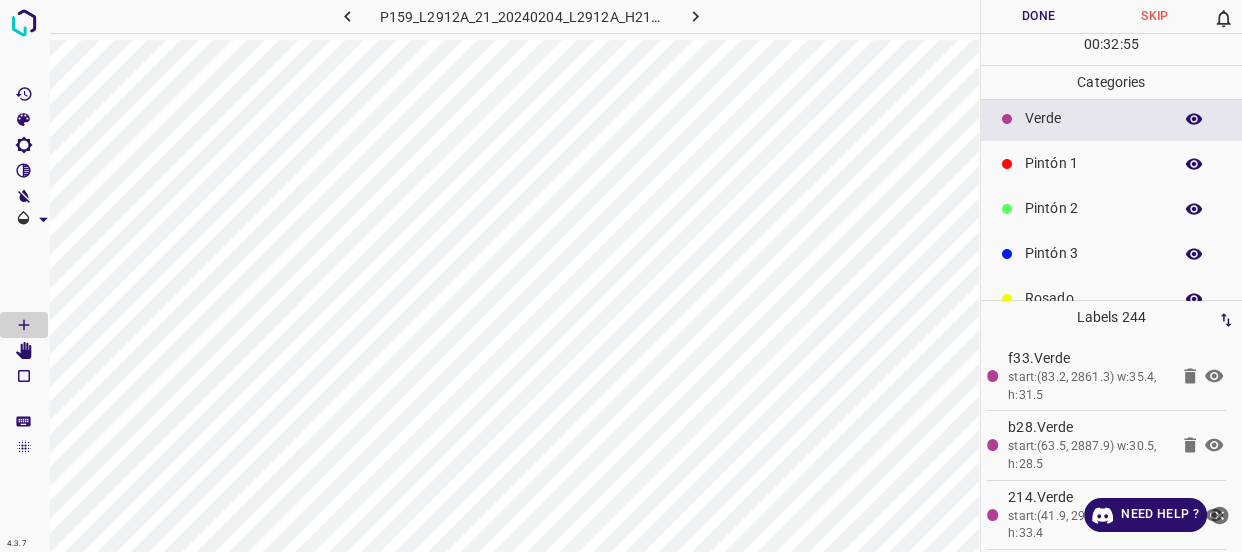 scroll, scrollTop: 175, scrollLeft: 0, axis: vertical 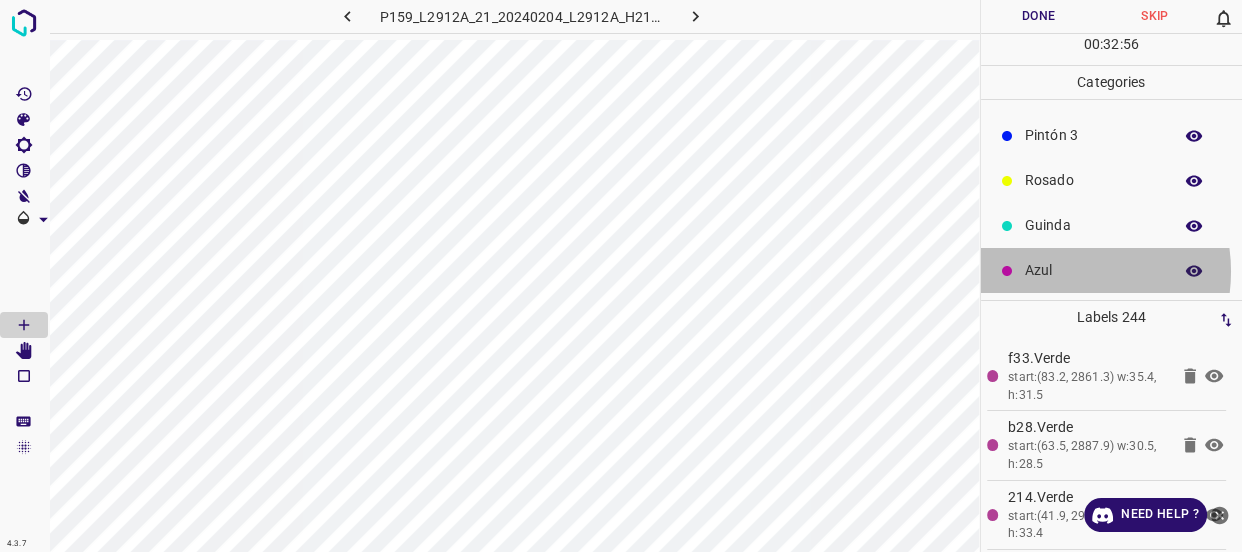 click on "Azul" at bounding box center (1093, 270) 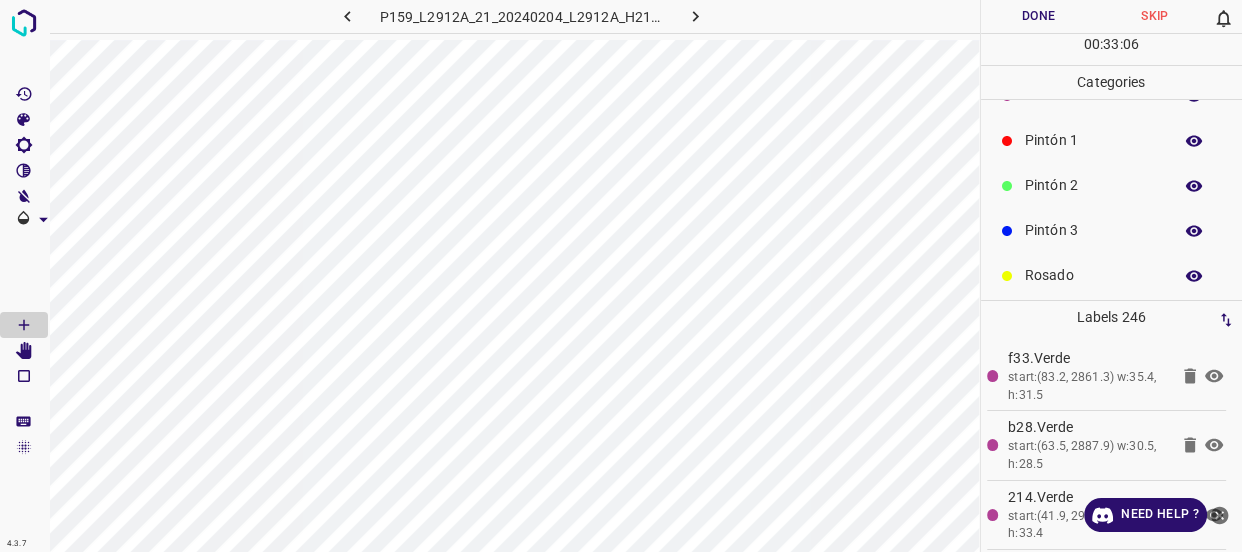 scroll, scrollTop: 0, scrollLeft: 0, axis: both 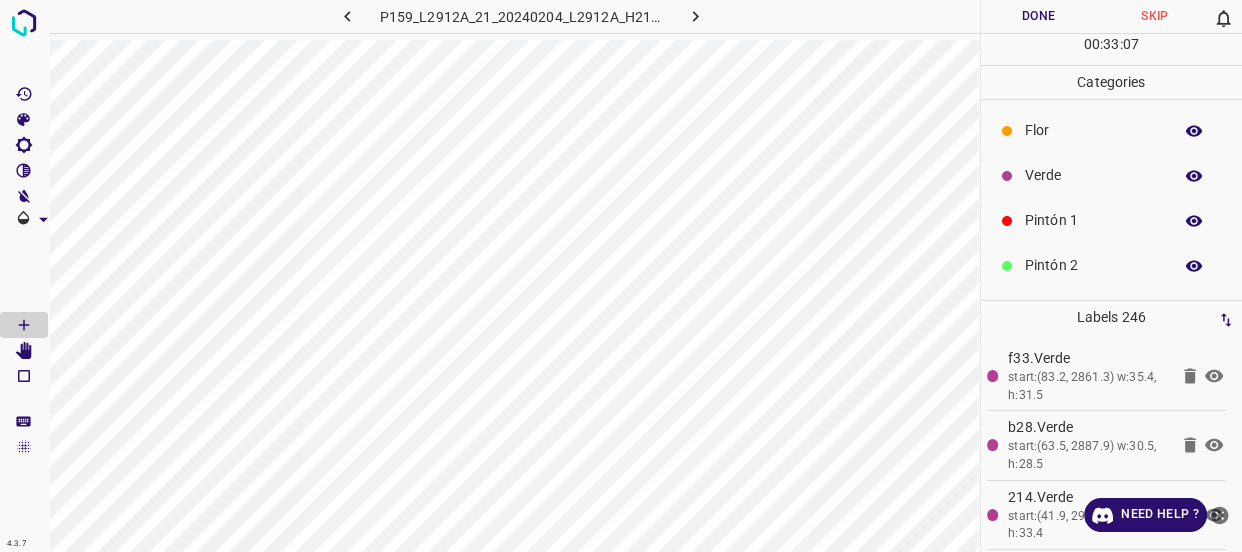 click on "Verde" at bounding box center [1112, 175] 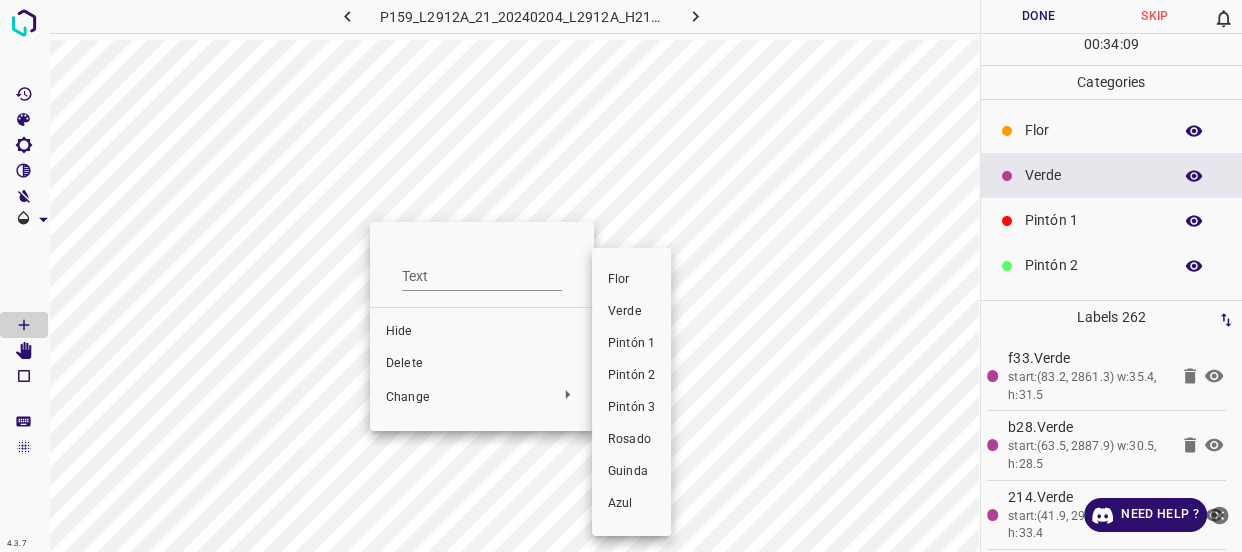 drag, startPoint x: 627, startPoint y: 380, endPoint x: 520, endPoint y: 340, distance: 114.232216 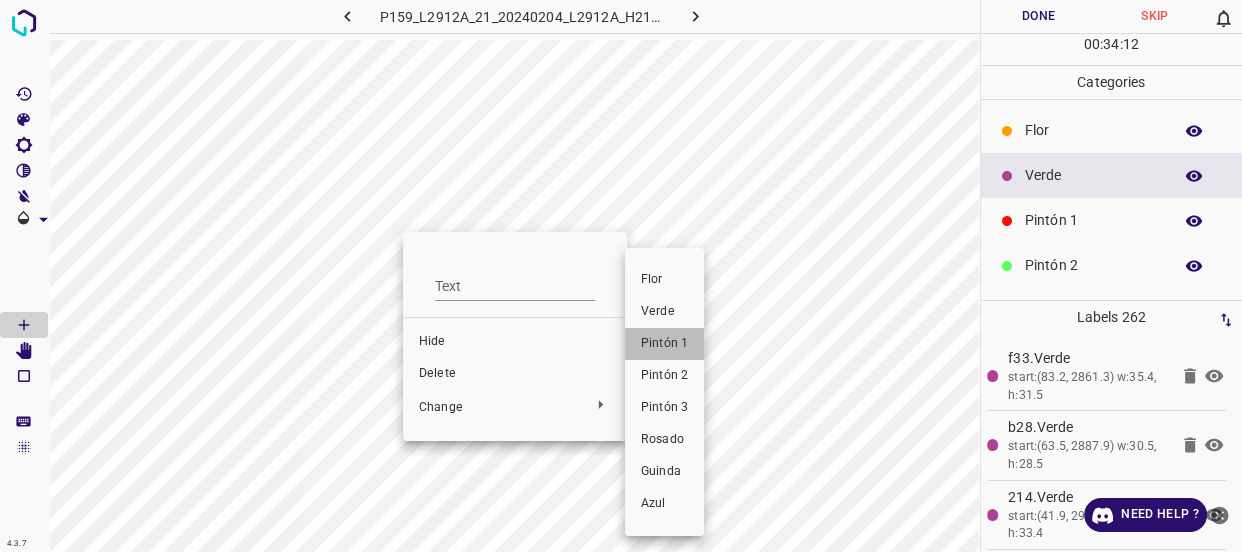 click on "Pintón 1" at bounding box center [664, 344] 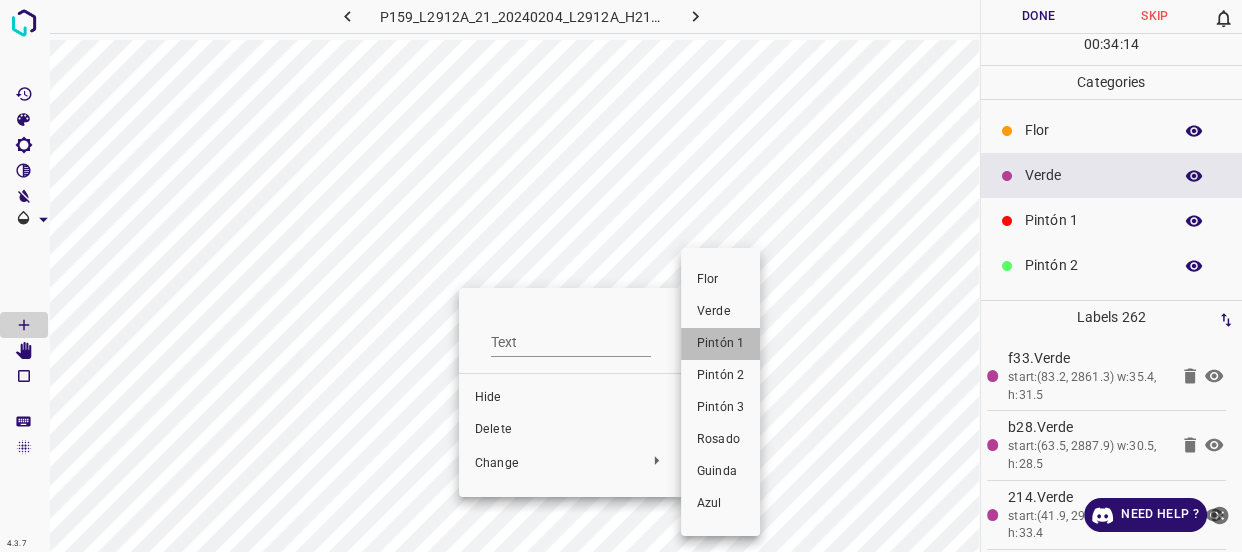 click on "Pintón 1" at bounding box center (720, 344) 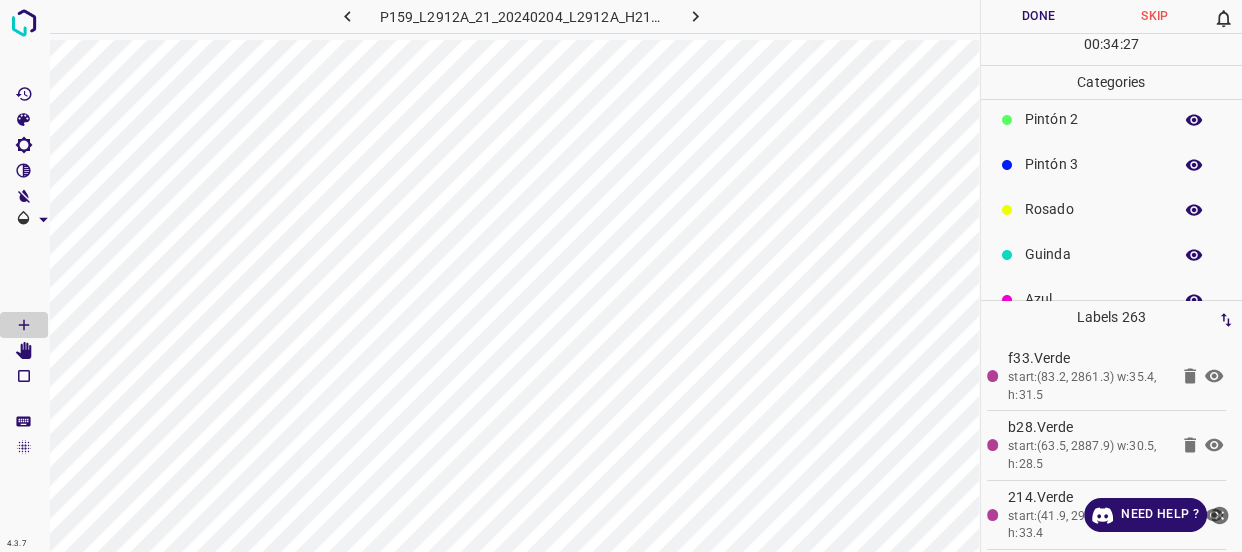 scroll, scrollTop: 175, scrollLeft: 0, axis: vertical 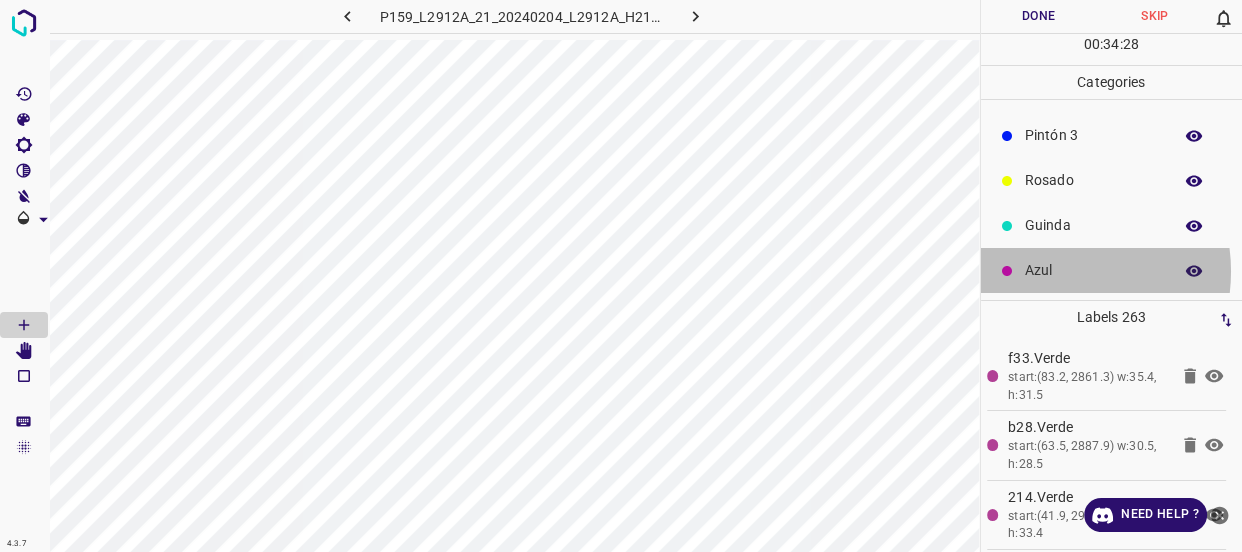 click on "Azul" at bounding box center [1093, 270] 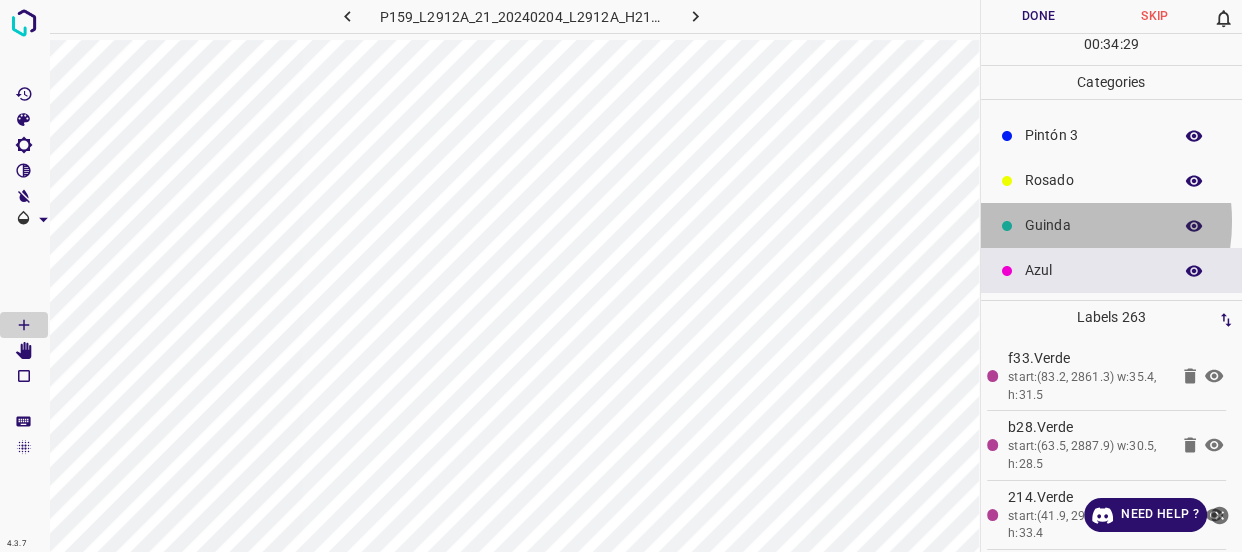 click on "Guinda" at bounding box center [1093, 225] 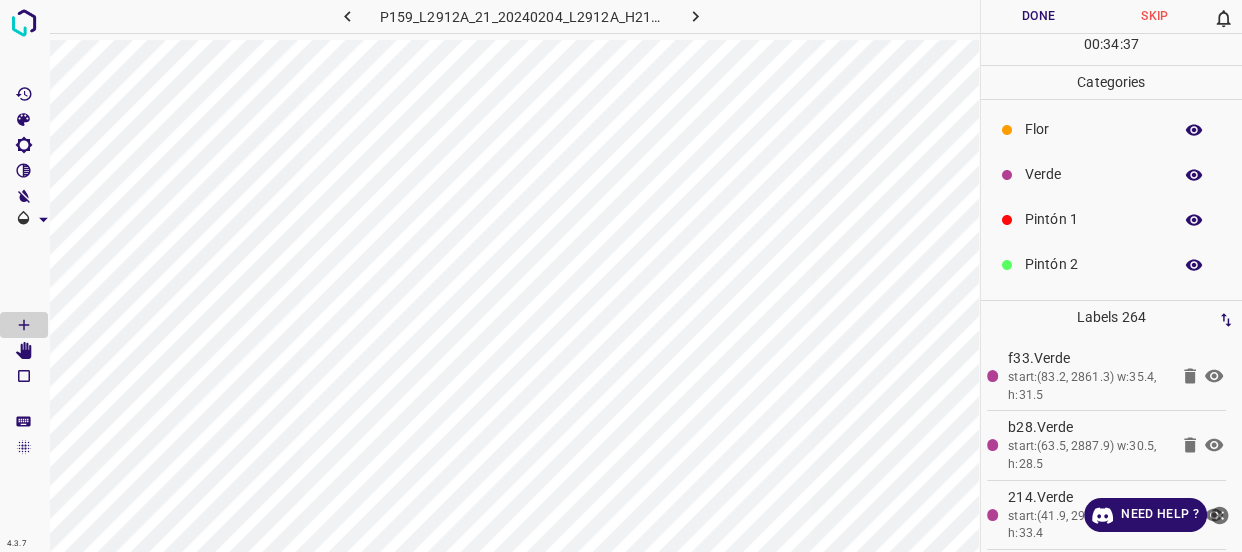 scroll, scrollTop: 0, scrollLeft: 0, axis: both 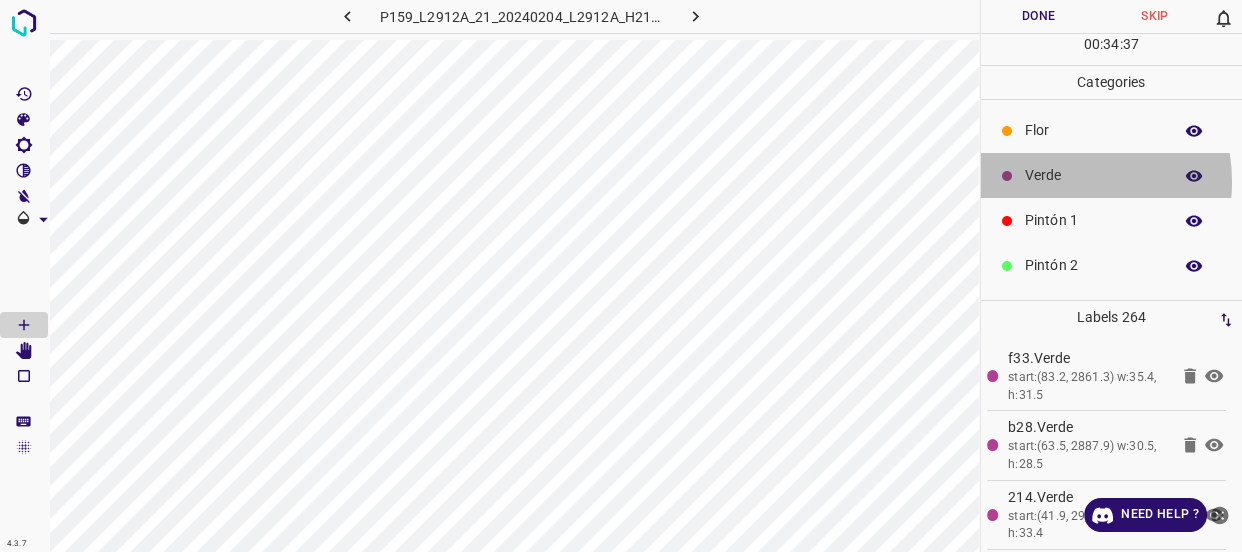 click on "Verde" at bounding box center (1093, 175) 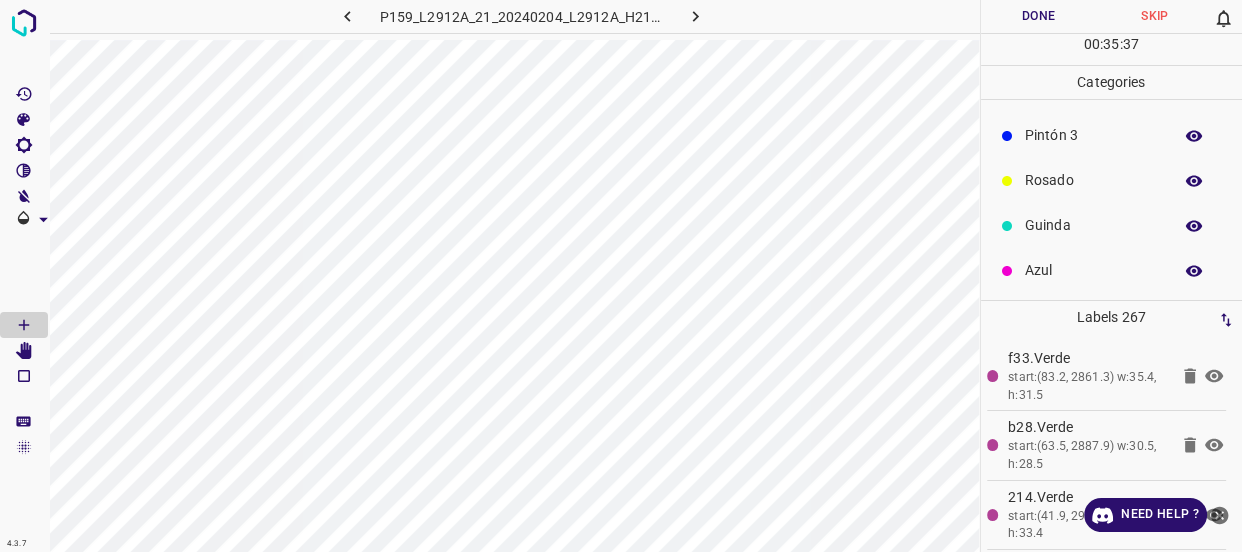 scroll, scrollTop: 84, scrollLeft: 0, axis: vertical 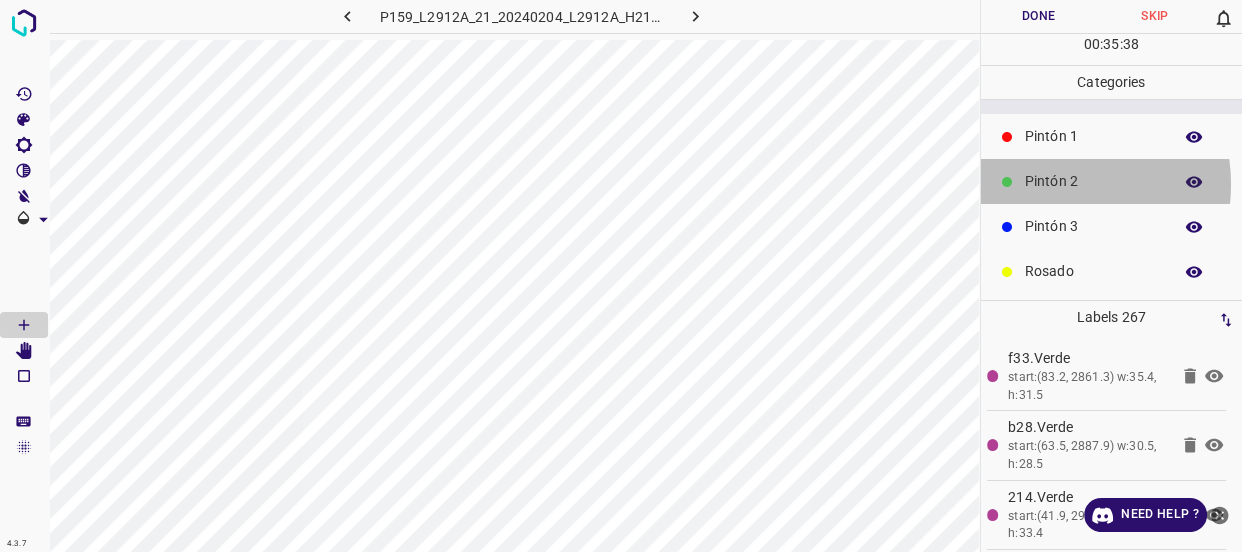 click on "Pintón 2" at bounding box center [1093, 181] 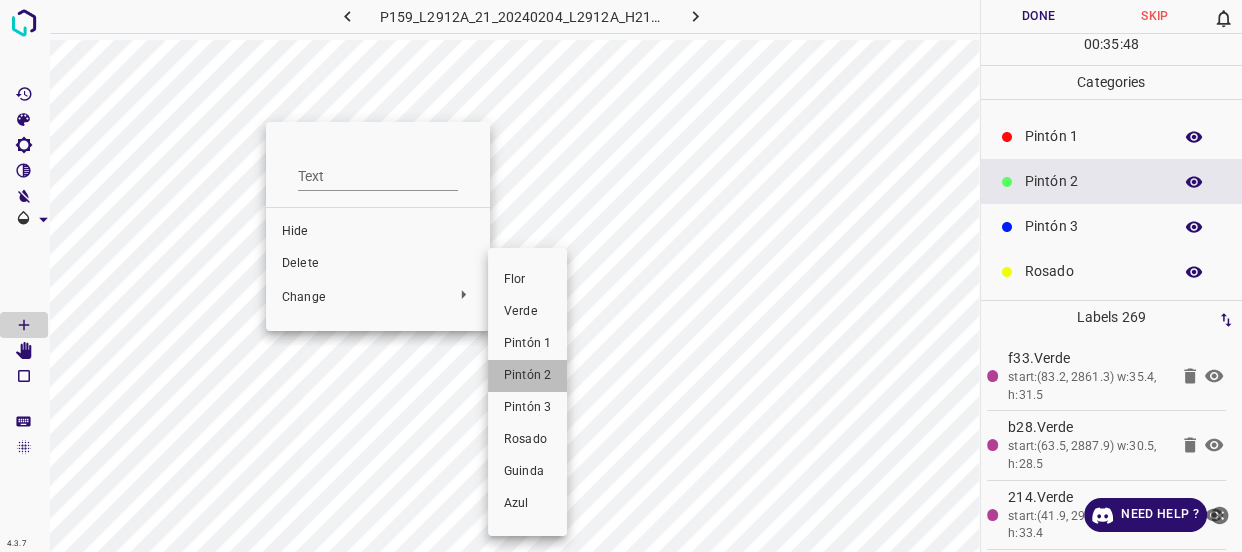 click on "Pintón 2" at bounding box center (527, 376) 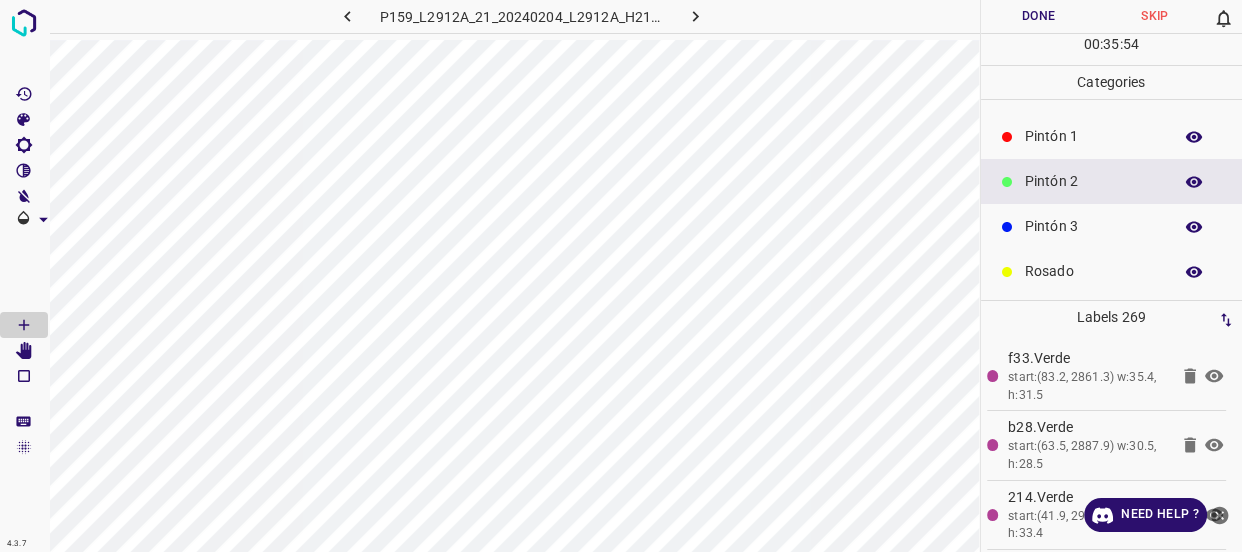 scroll, scrollTop: 0, scrollLeft: 0, axis: both 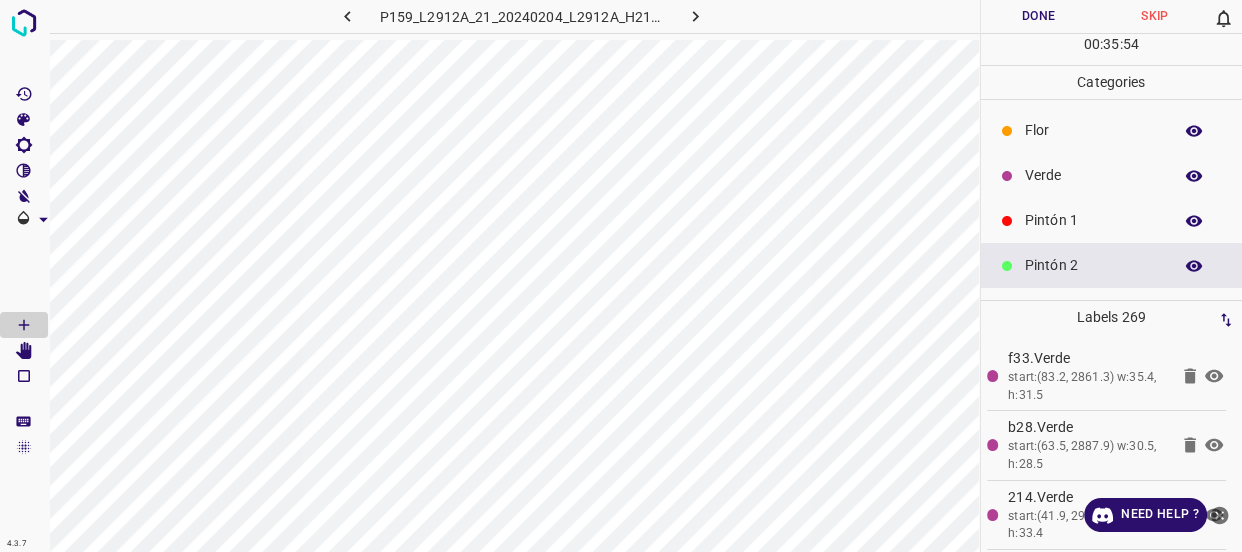 click on "Verde" at bounding box center [1093, 175] 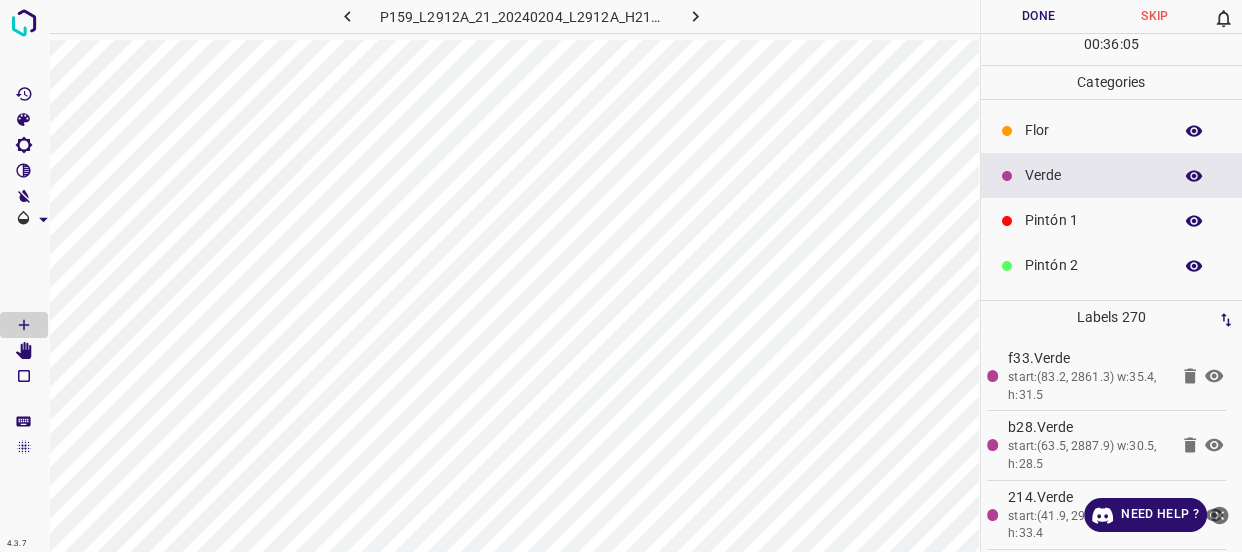 click on "Flor" at bounding box center (1093, 130) 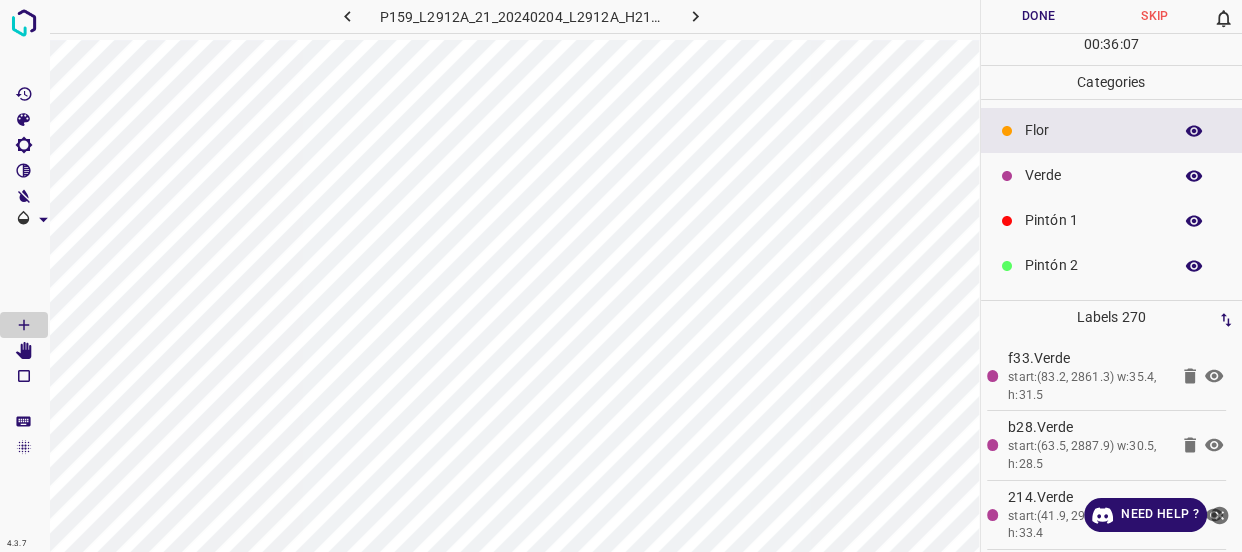 click on "Verde" at bounding box center [1093, 175] 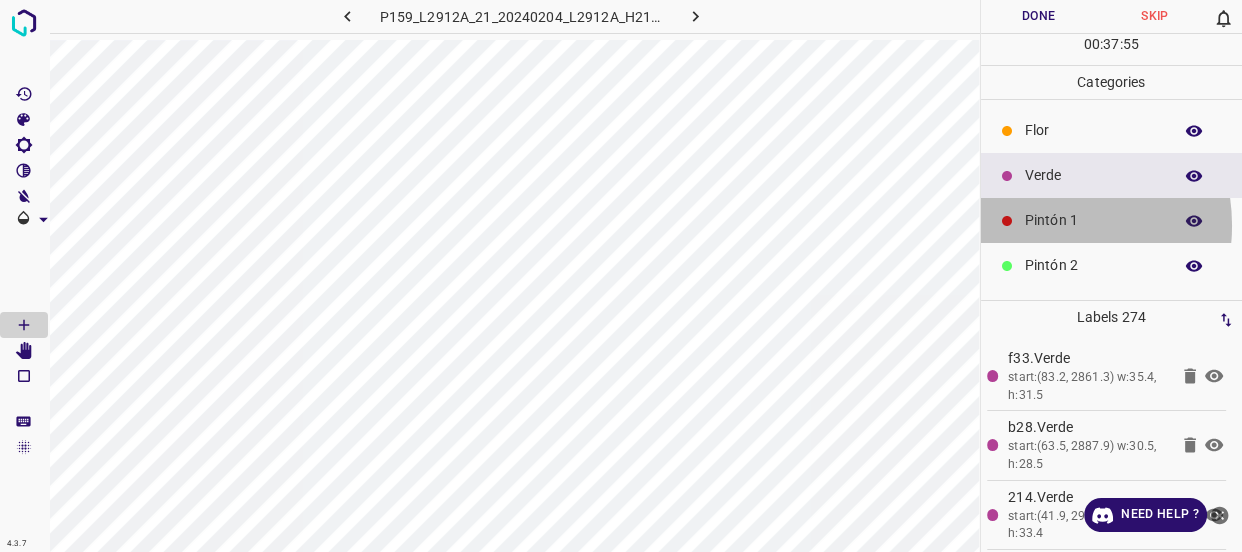 click on "Pintón 1" at bounding box center (1093, 220) 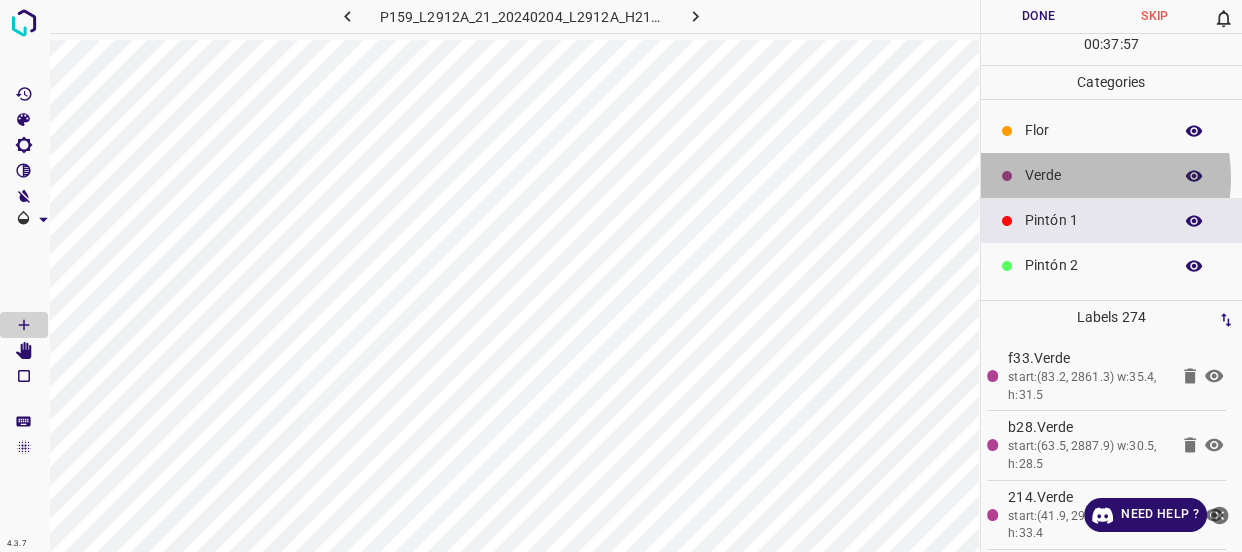 click on "Verde" at bounding box center (1093, 175) 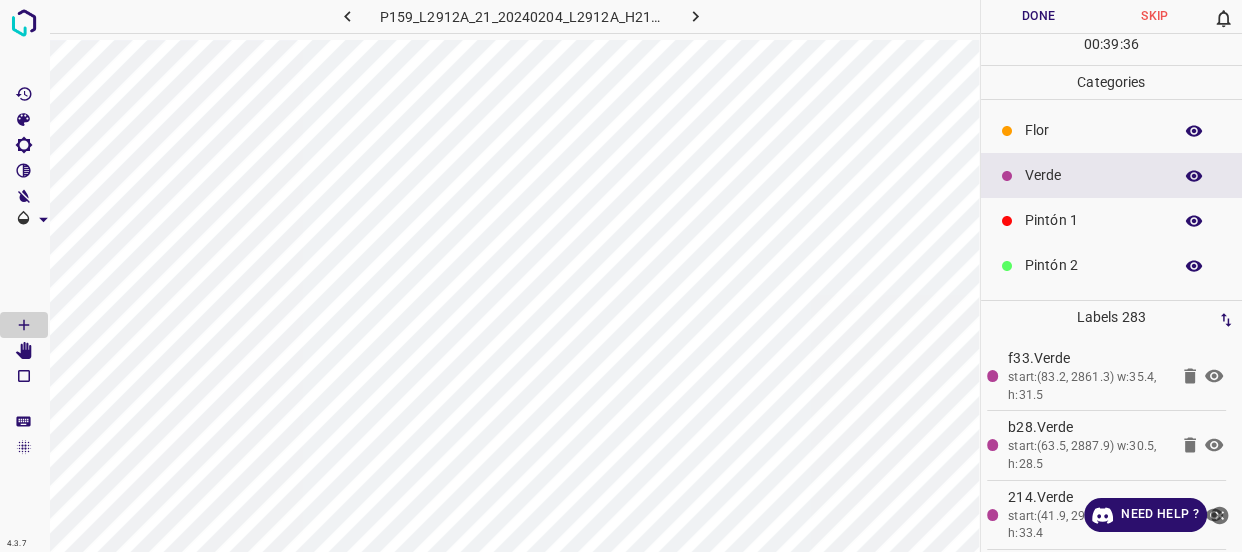 click on "Done" at bounding box center [1039, 16] 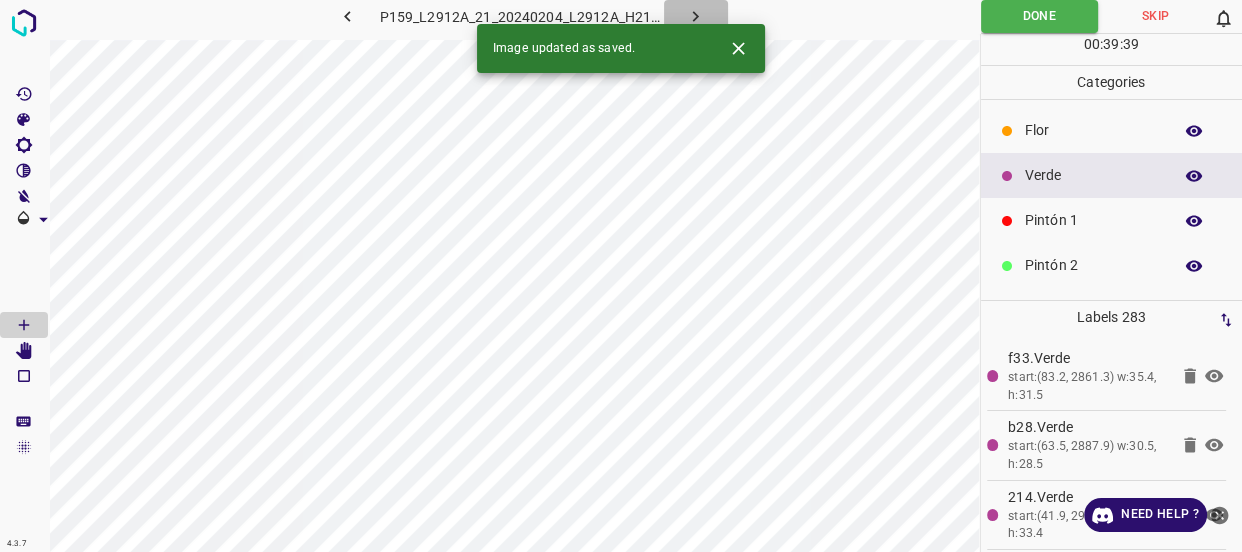 click 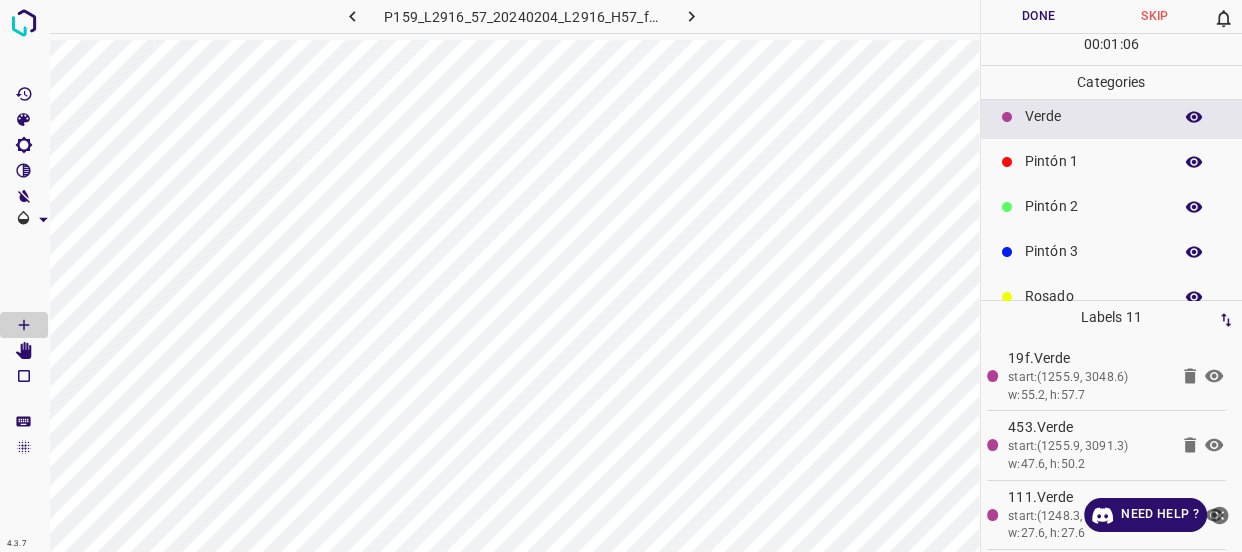 scroll, scrollTop: 90, scrollLeft: 0, axis: vertical 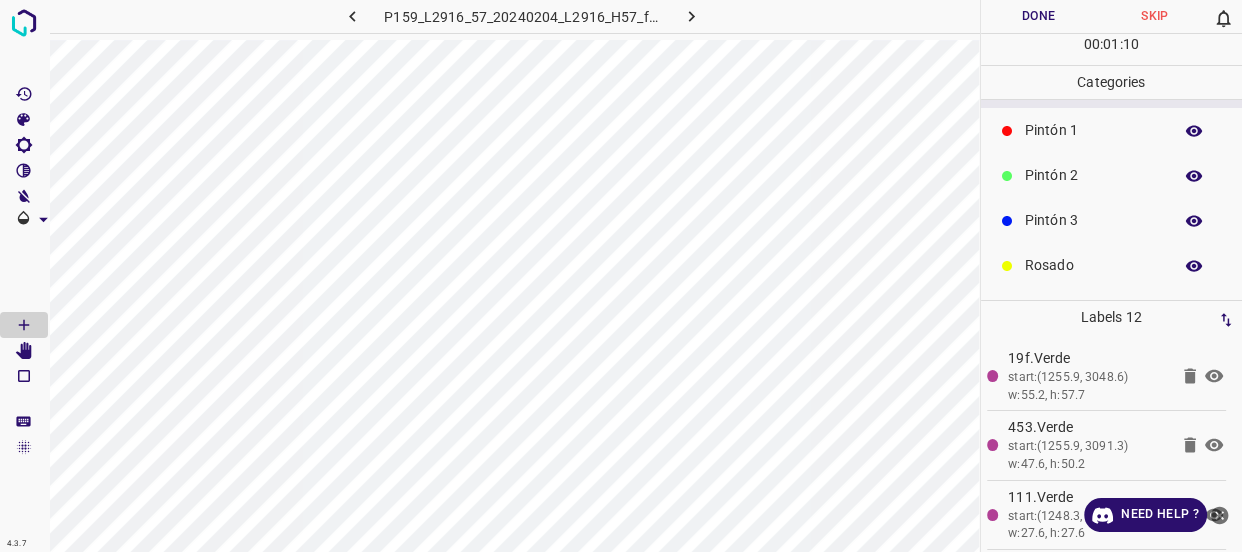 click on "Pintón 3" at bounding box center [1093, 220] 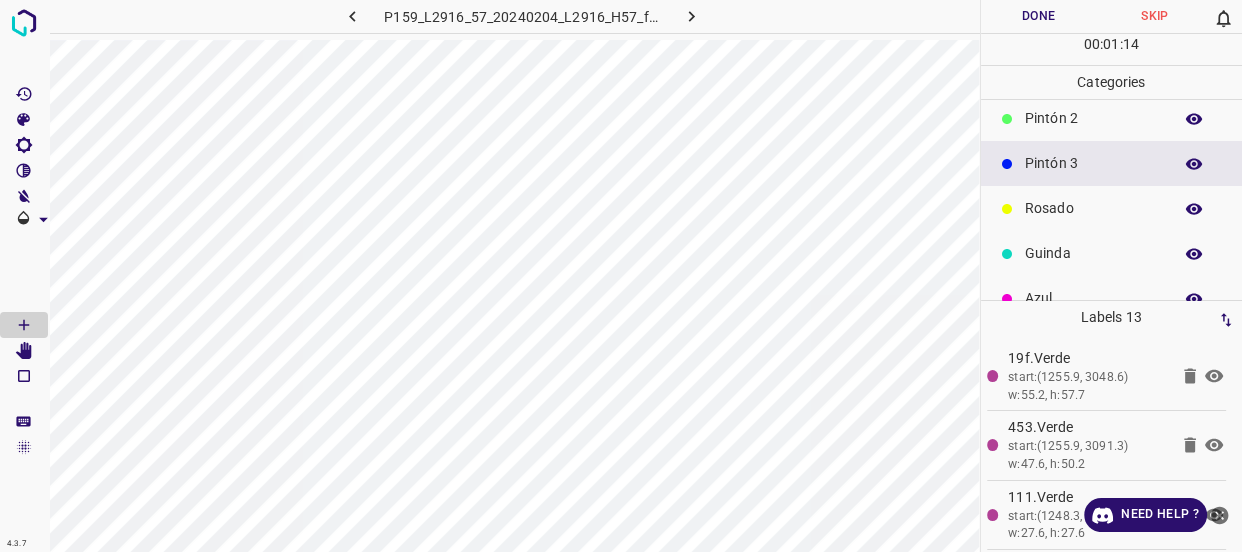 scroll, scrollTop: 175, scrollLeft: 0, axis: vertical 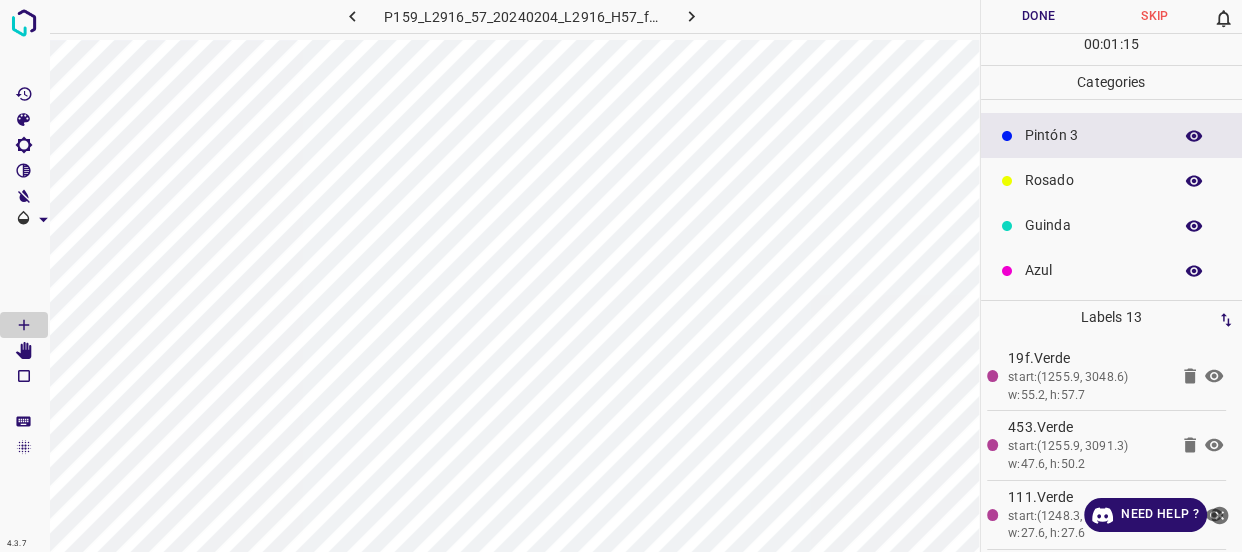 click on "Guinda" at bounding box center [1093, 225] 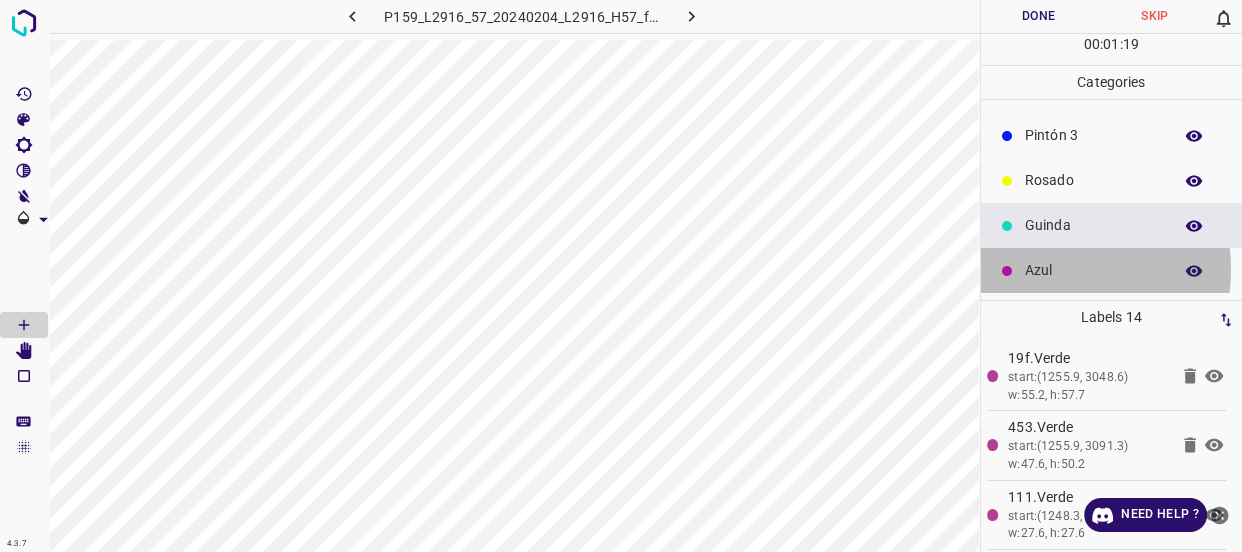 click on "Azul" at bounding box center (1093, 270) 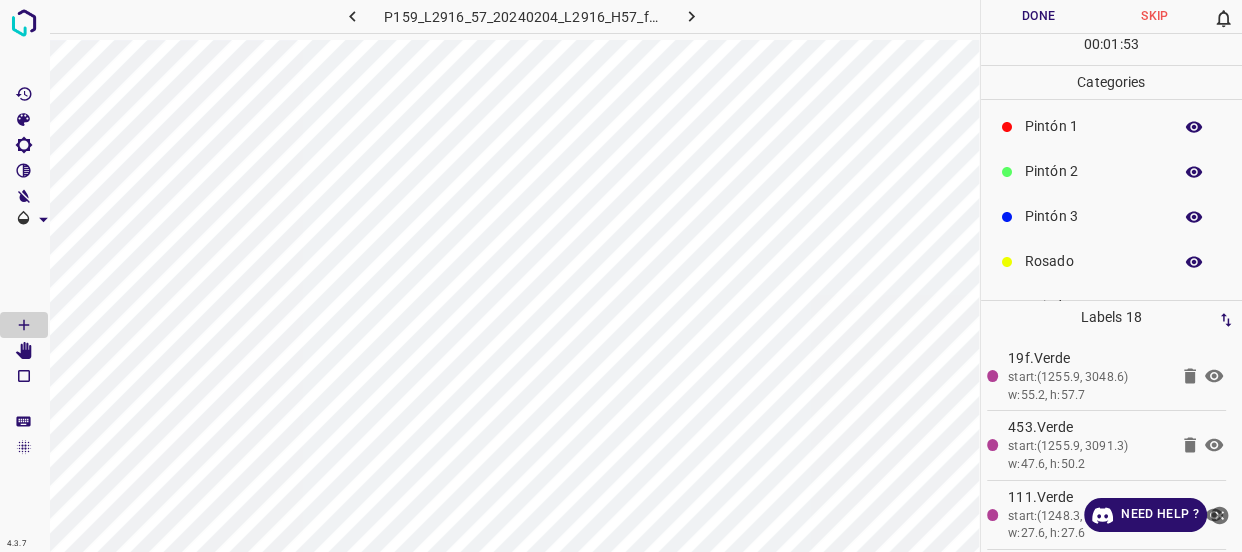 scroll, scrollTop: 0, scrollLeft: 0, axis: both 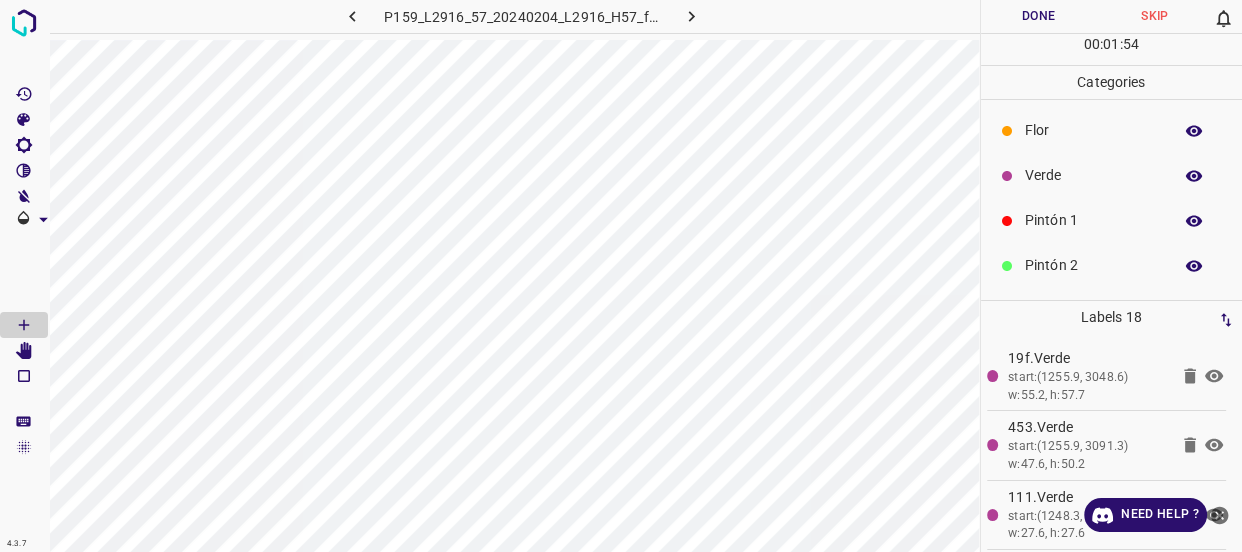 click 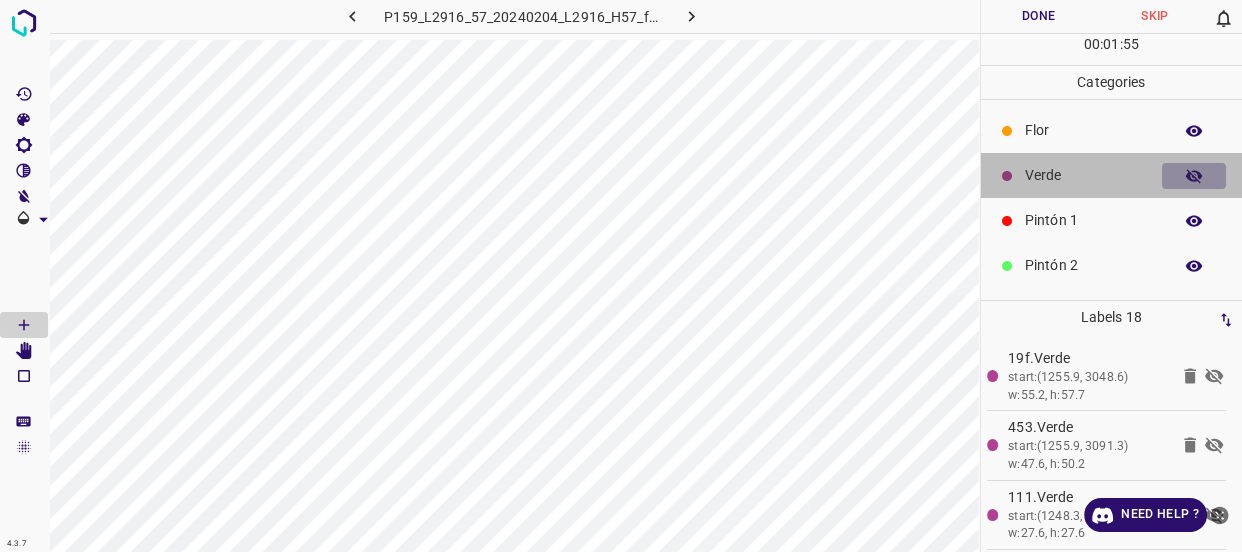 click 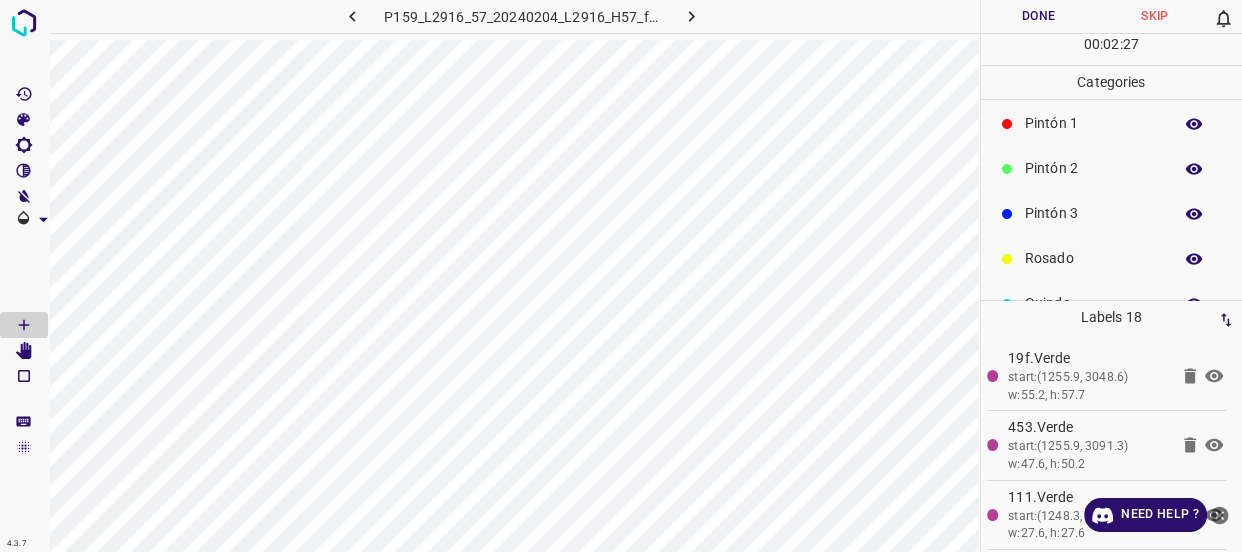 scroll, scrollTop: 175, scrollLeft: 0, axis: vertical 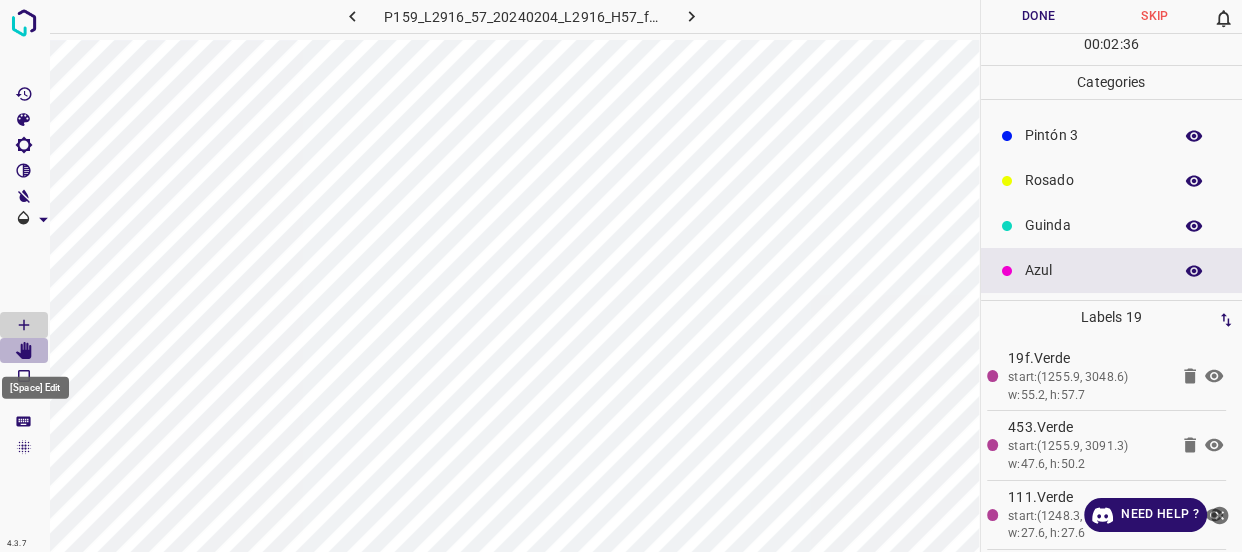 click 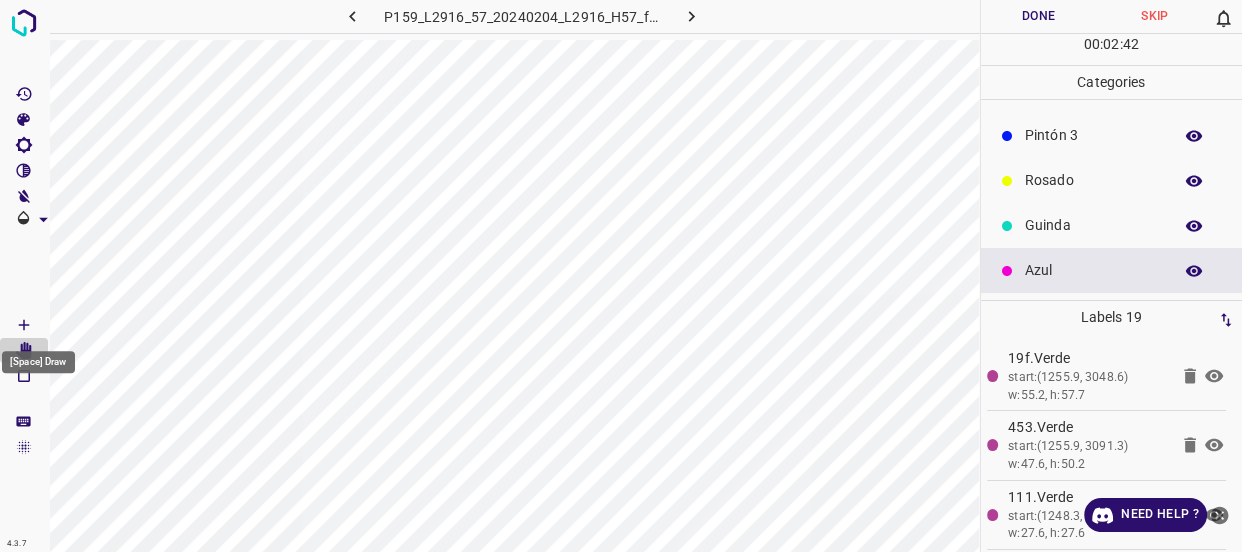 click 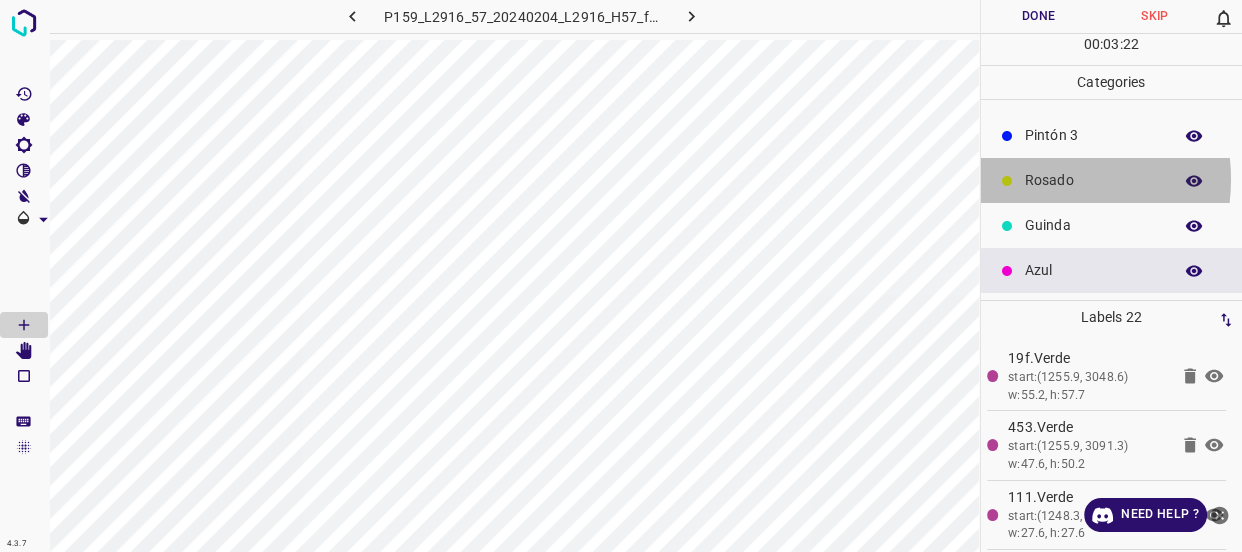 click on "Rosado" at bounding box center [1093, 180] 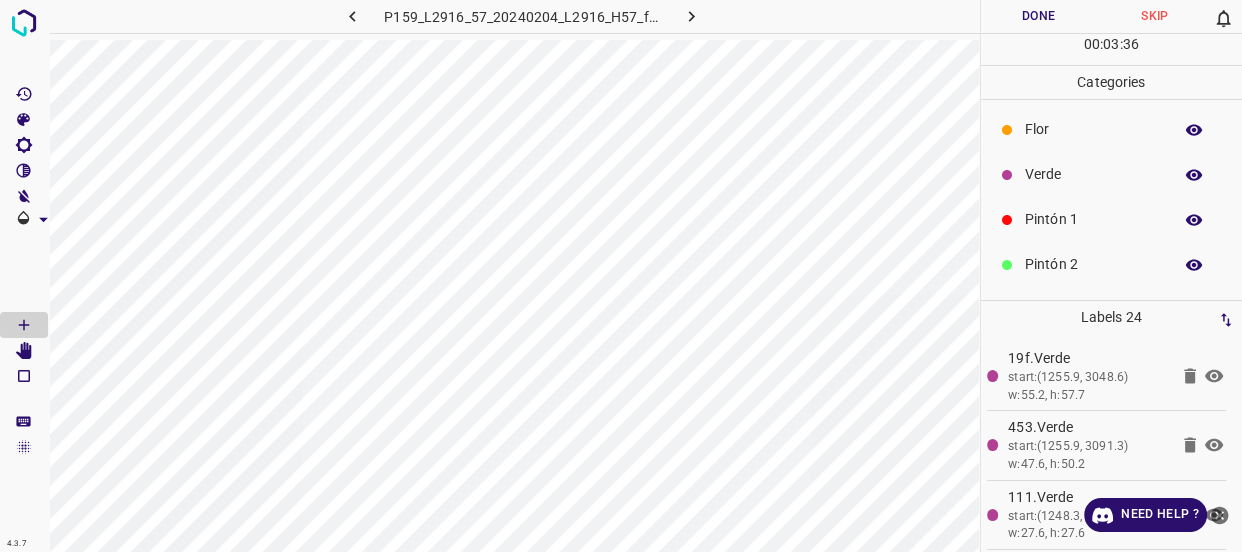 scroll, scrollTop: 0, scrollLeft: 0, axis: both 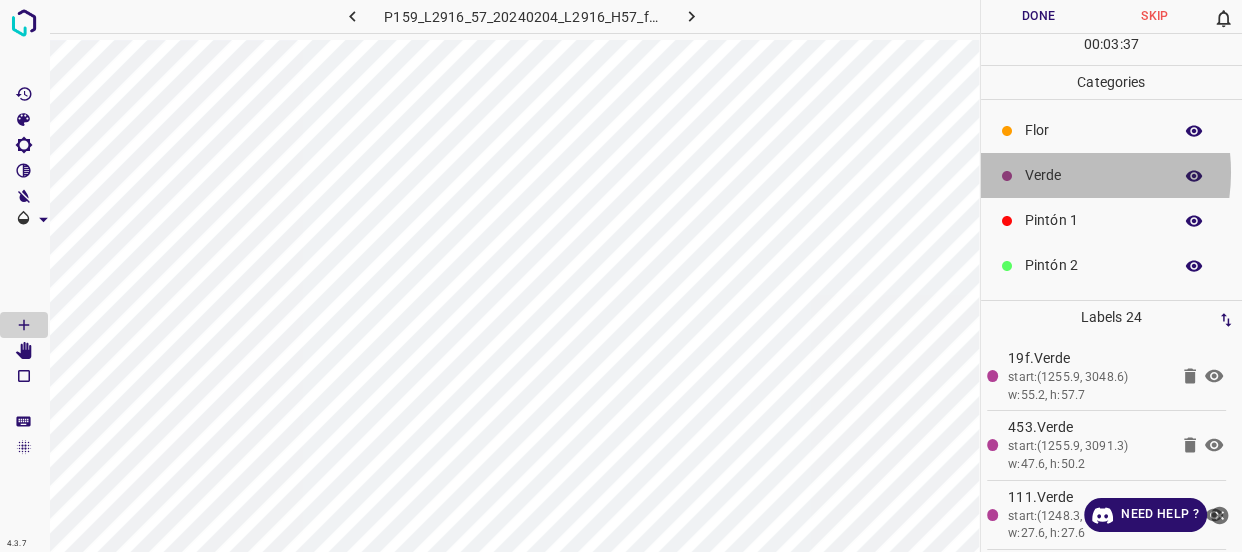 click on "Verde" at bounding box center (1093, 175) 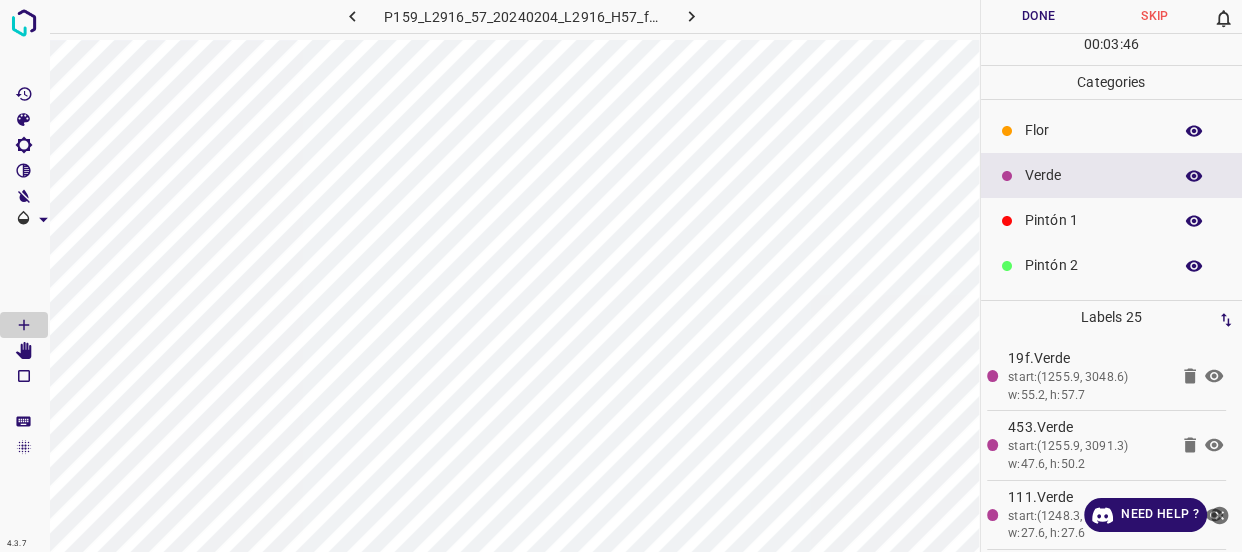 scroll, scrollTop: 175, scrollLeft: 0, axis: vertical 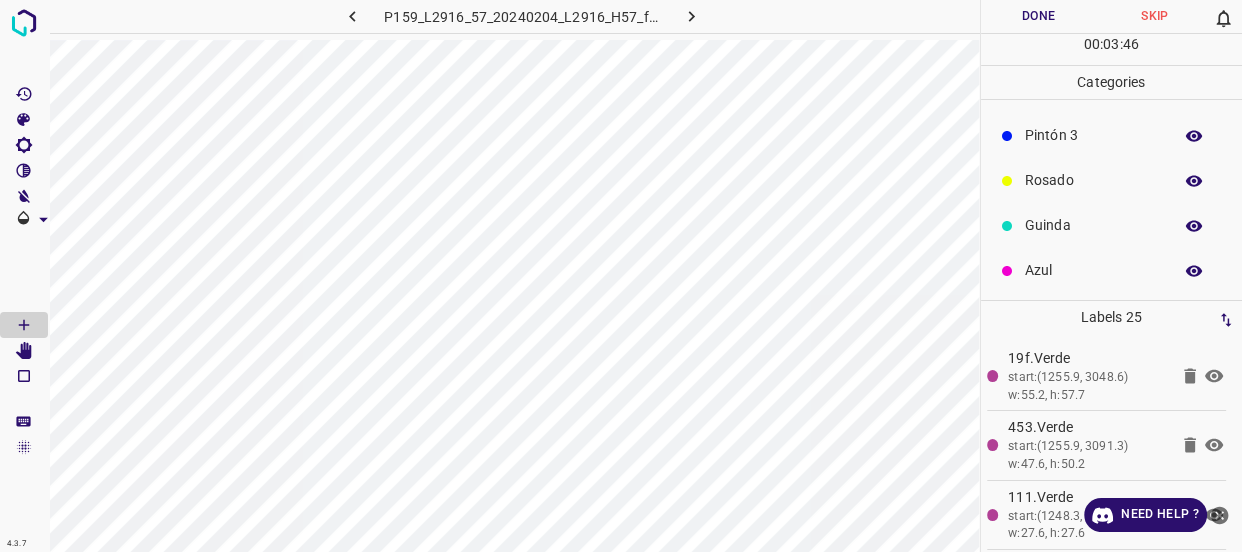 drag, startPoint x: 1070, startPoint y: 273, endPoint x: 1050, endPoint y: 270, distance: 20.22375 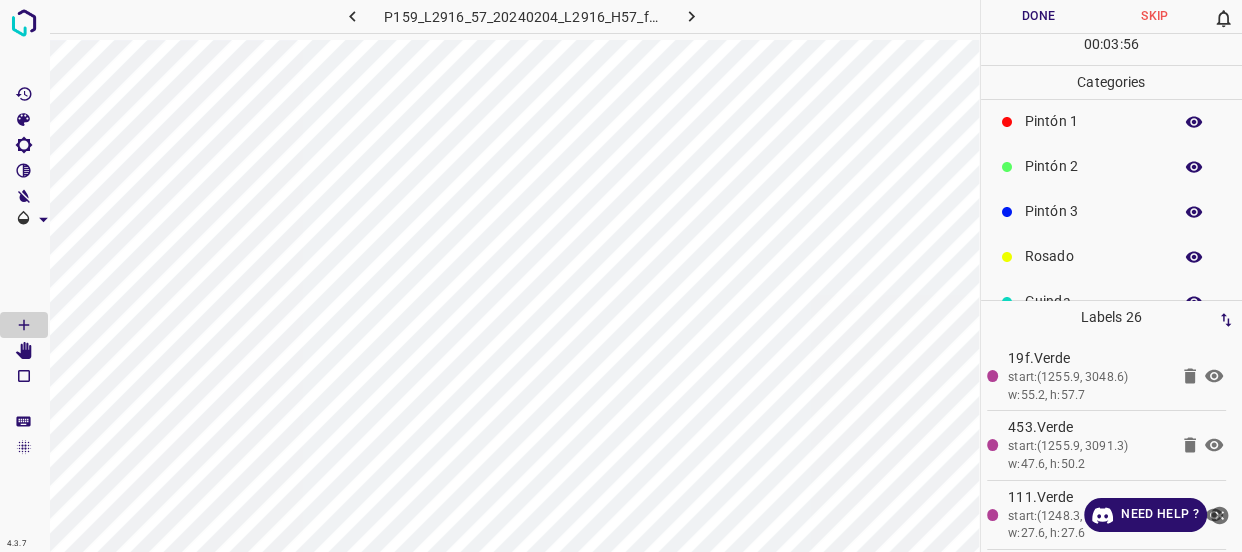 scroll, scrollTop: 0, scrollLeft: 0, axis: both 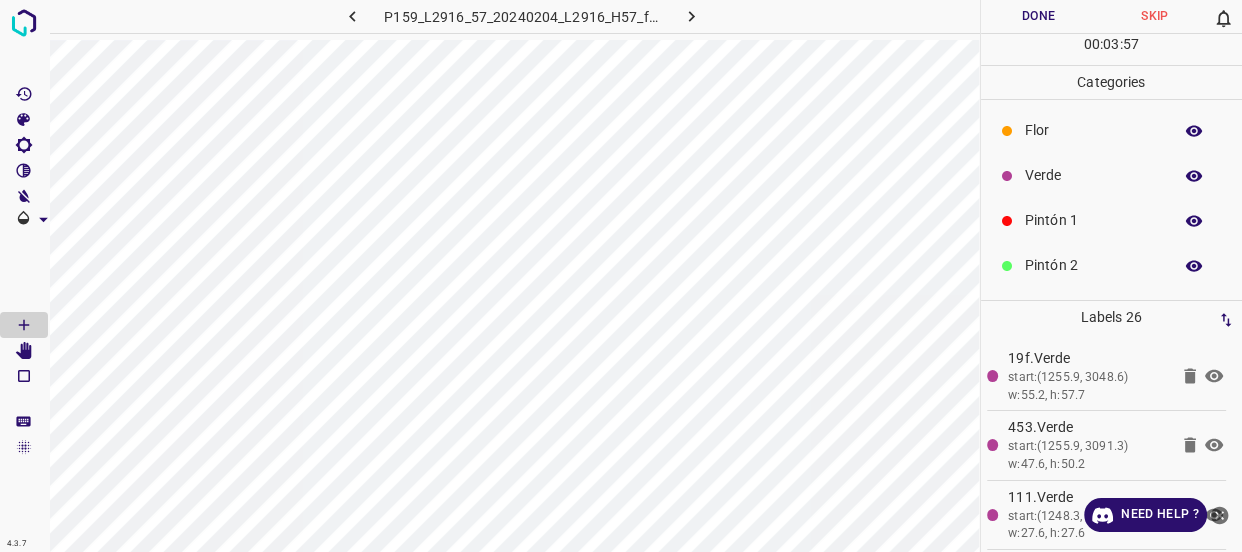 click on "Verde" at bounding box center [1093, 175] 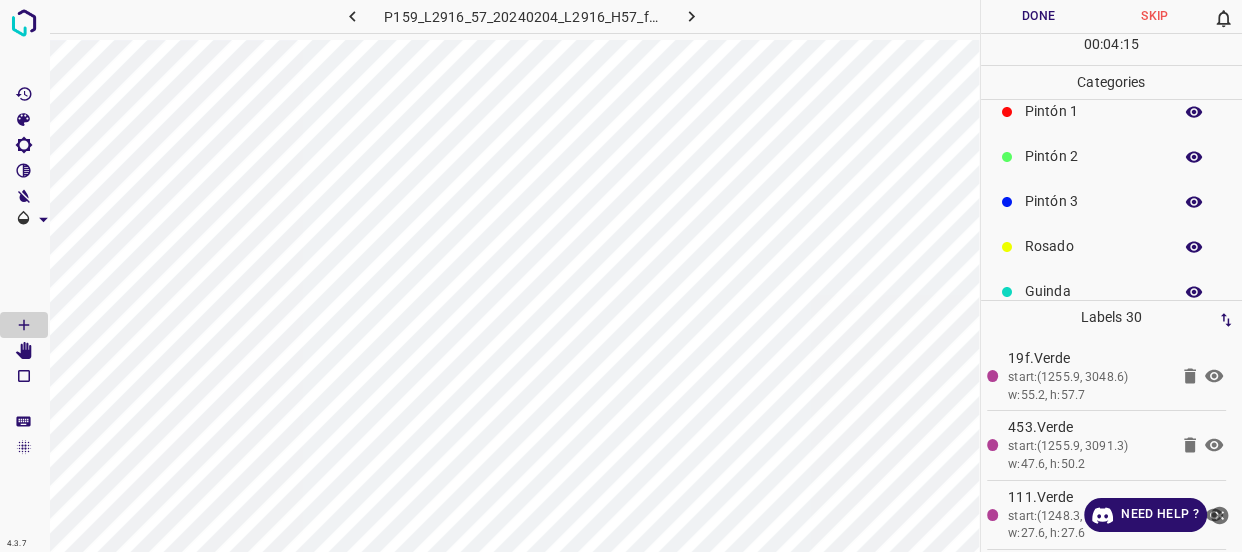 scroll, scrollTop: 175, scrollLeft: 0, axis: vertical 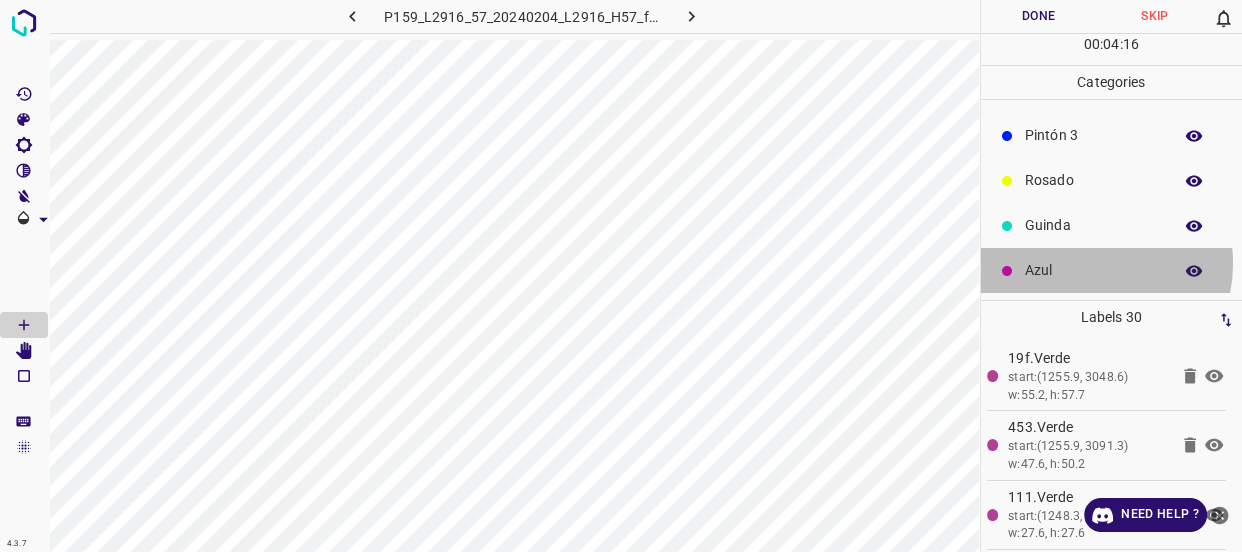 click on "Azul" at bounding box center (1093, 270) 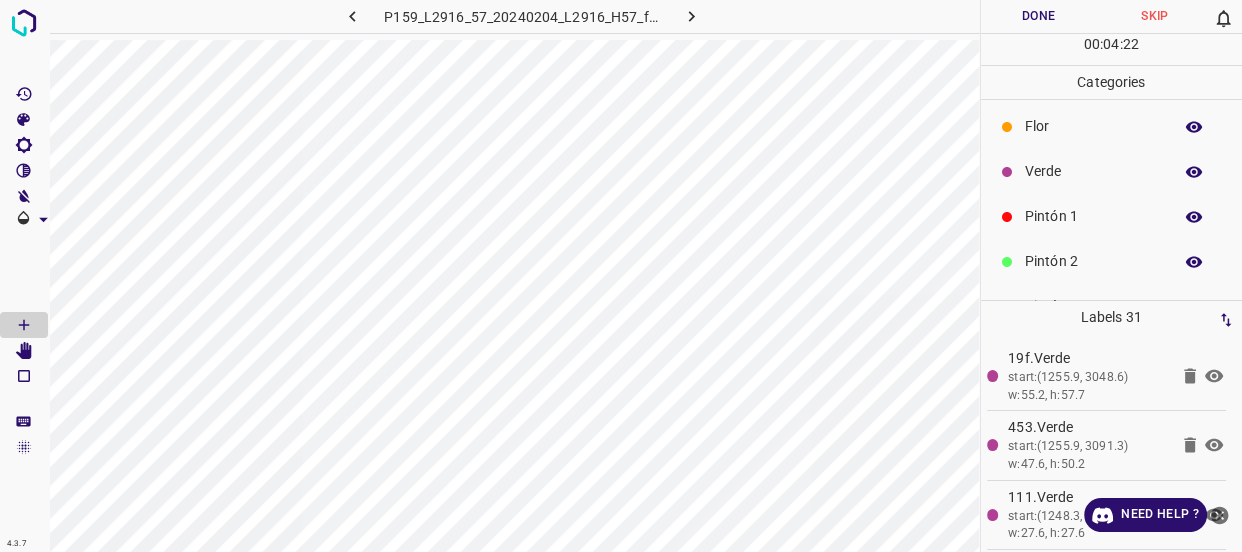 scroll, scrollTop: 0, scrollLeft: 0, axis: both 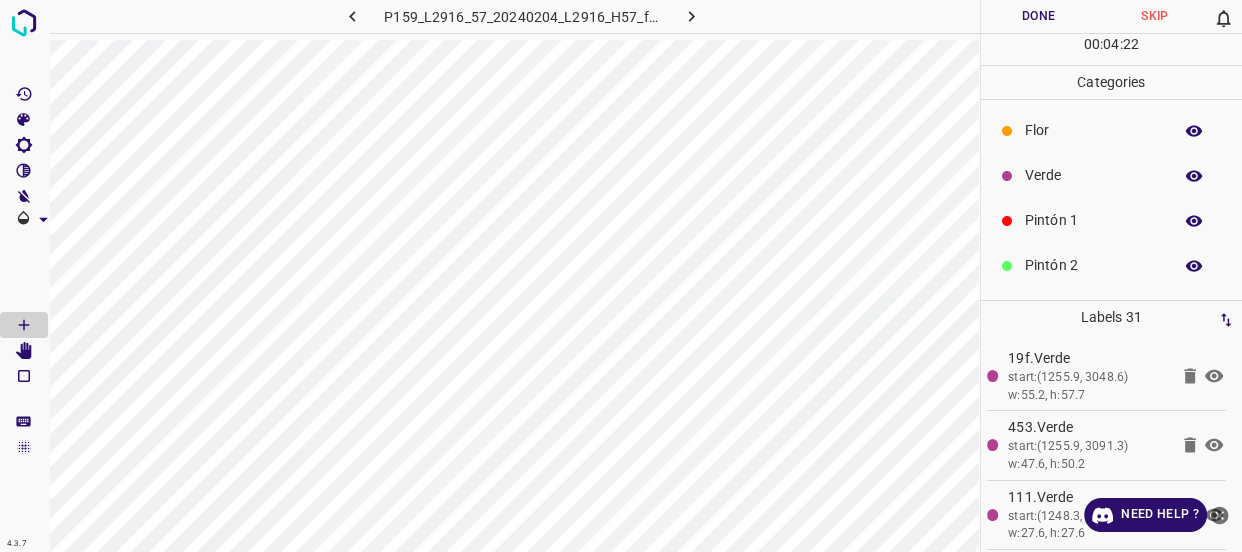 click on "Verde" at bounding box center [1093, 175] 